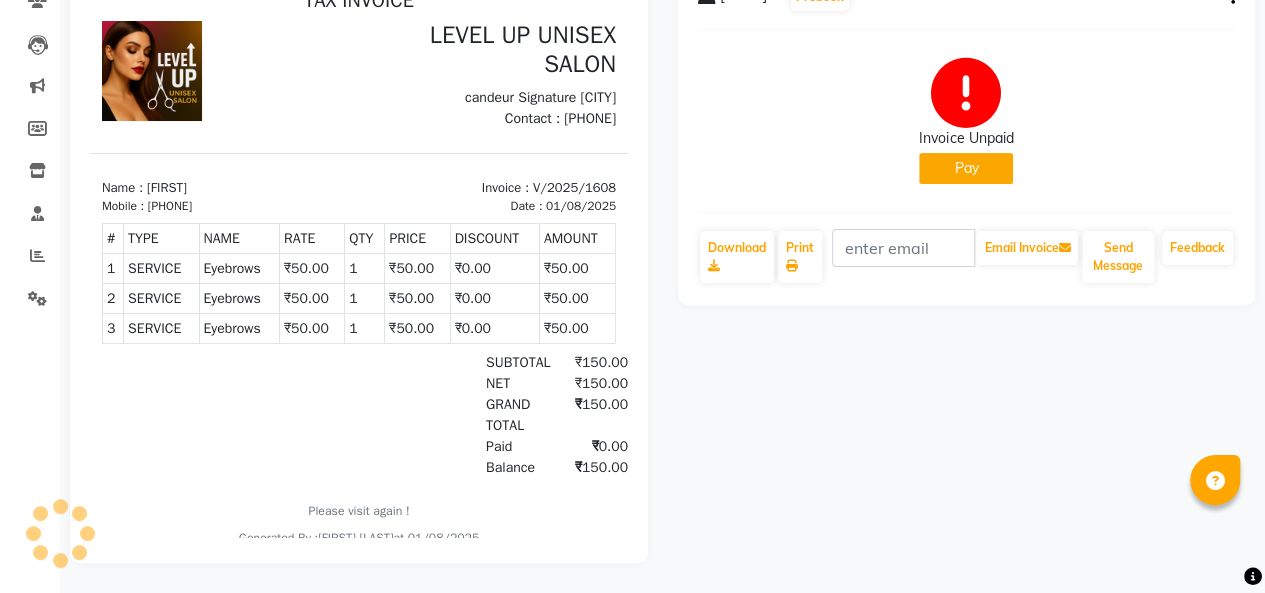 scroll, scrollTop: 0, scrollLeft: 0, axis: both 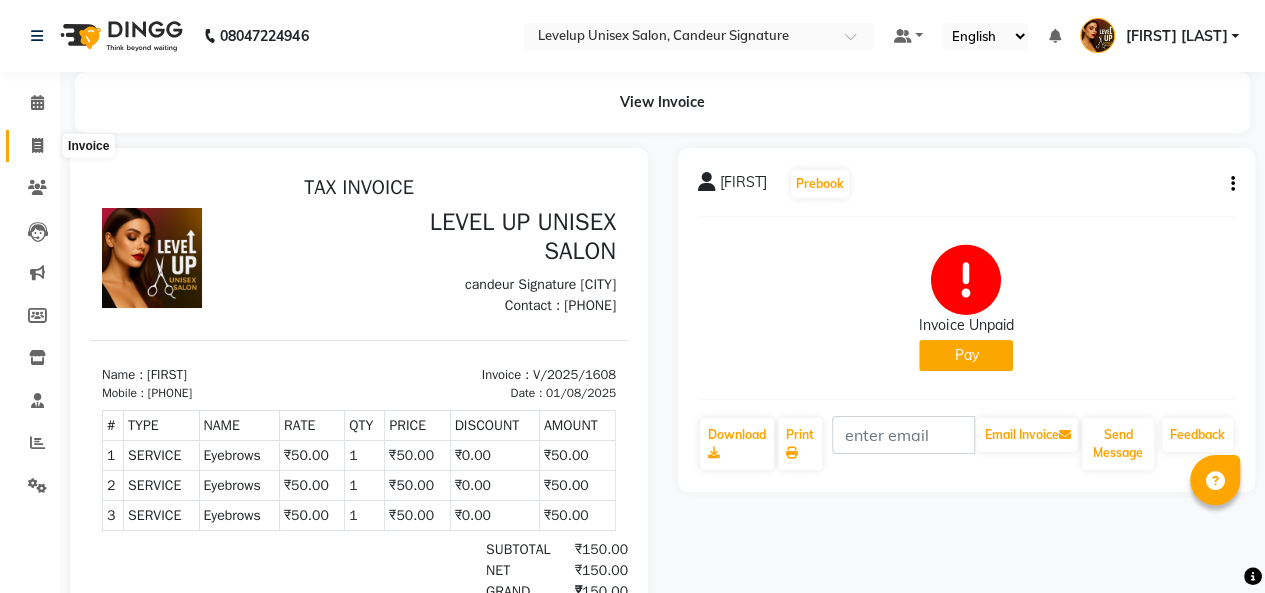 click 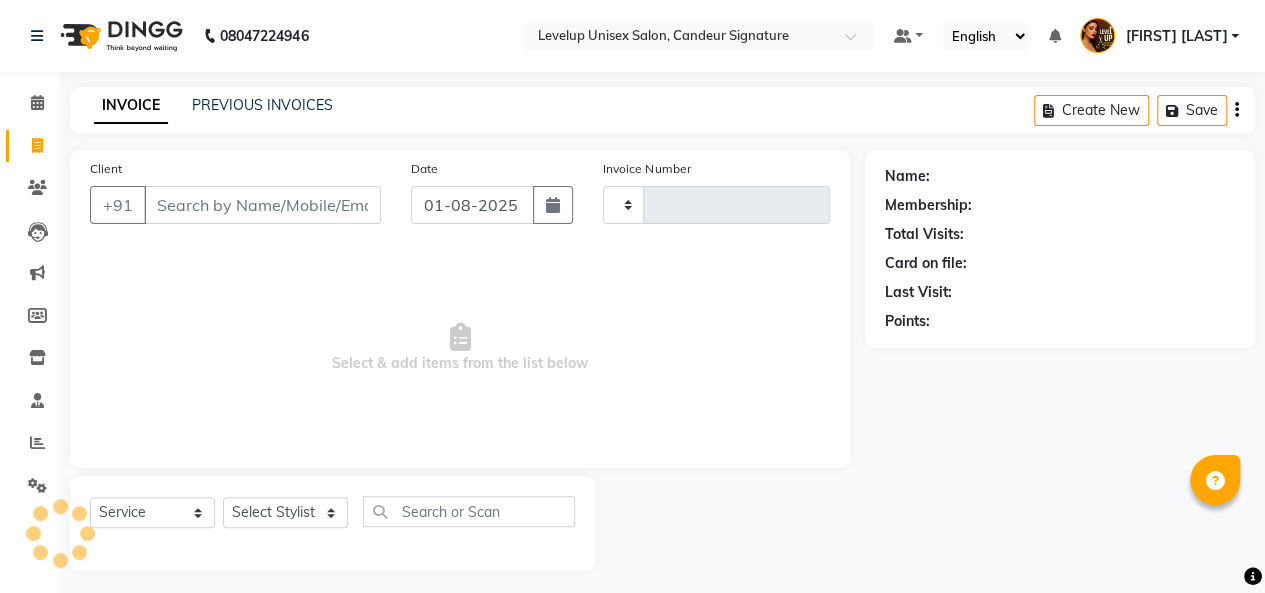 scroll, scrollTop: 7, scrollLeft: 0, axis: vertical 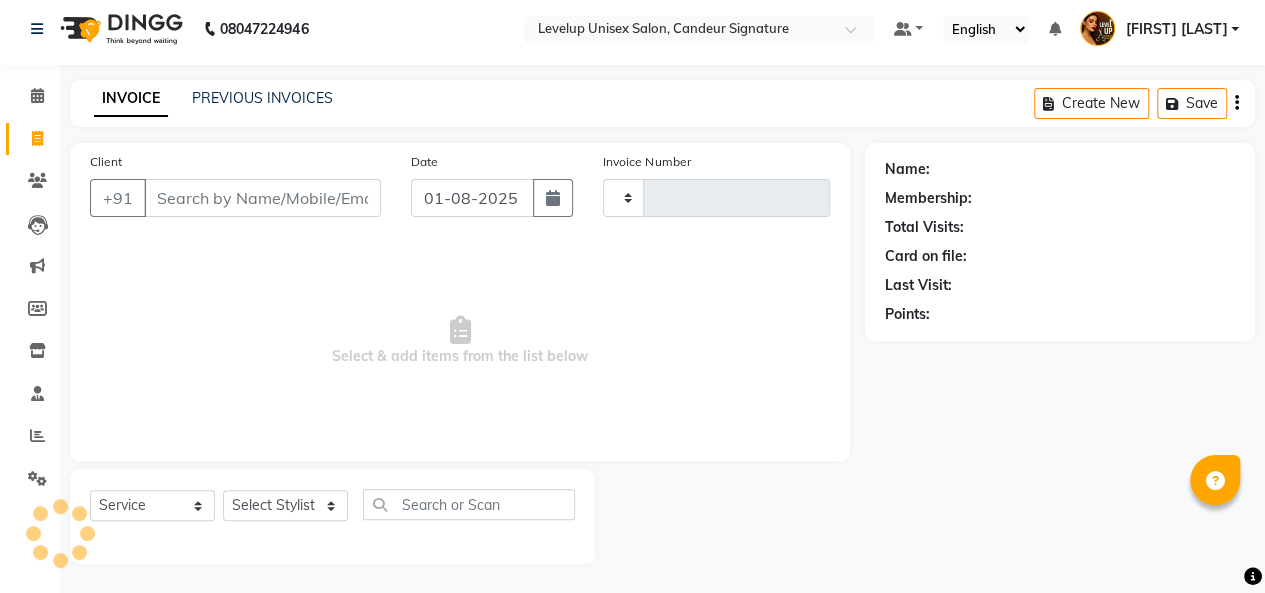 click on "Client" at bounding box center (262, 198) 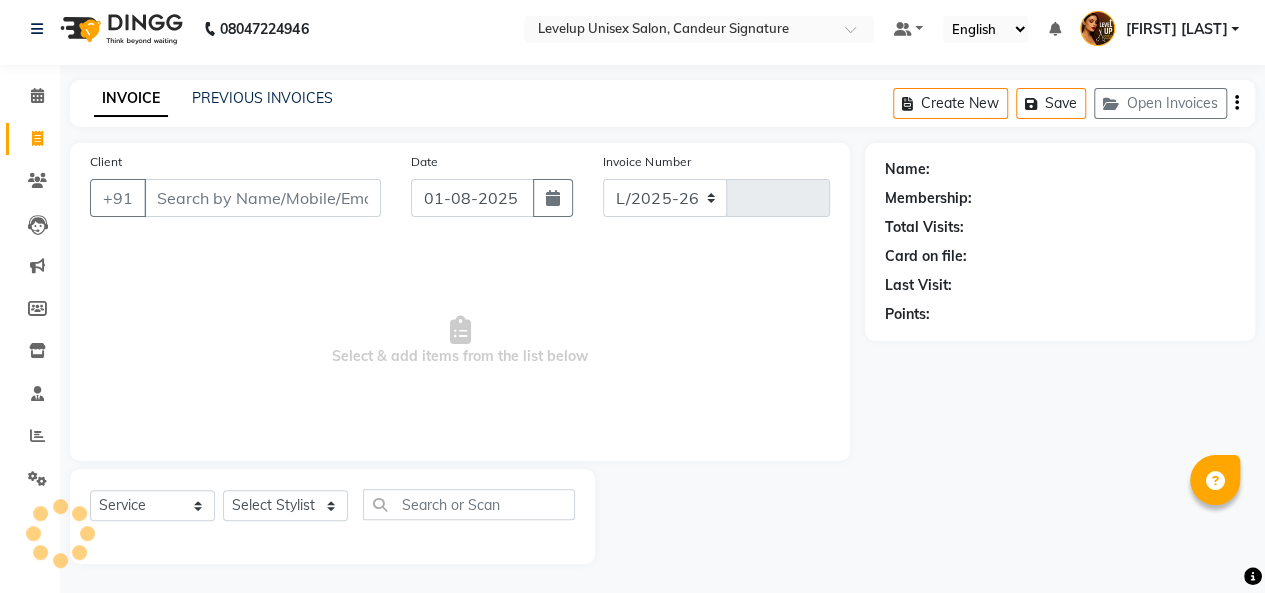 select on "7681" 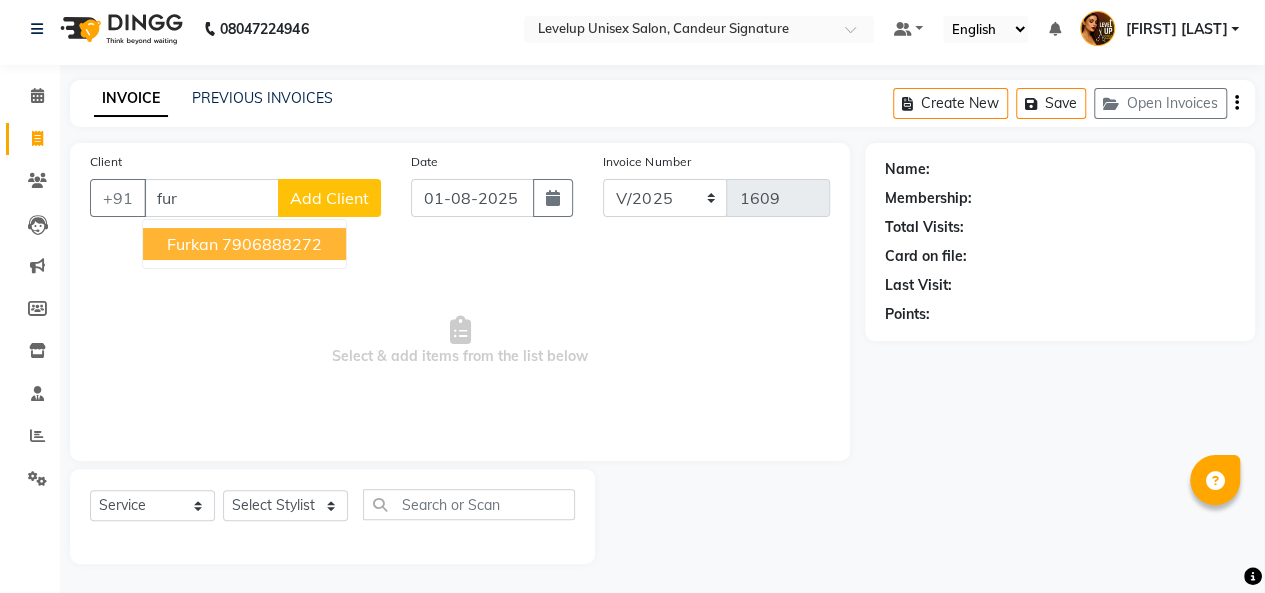 click on "Furkan" at bounding box center [192, 244] 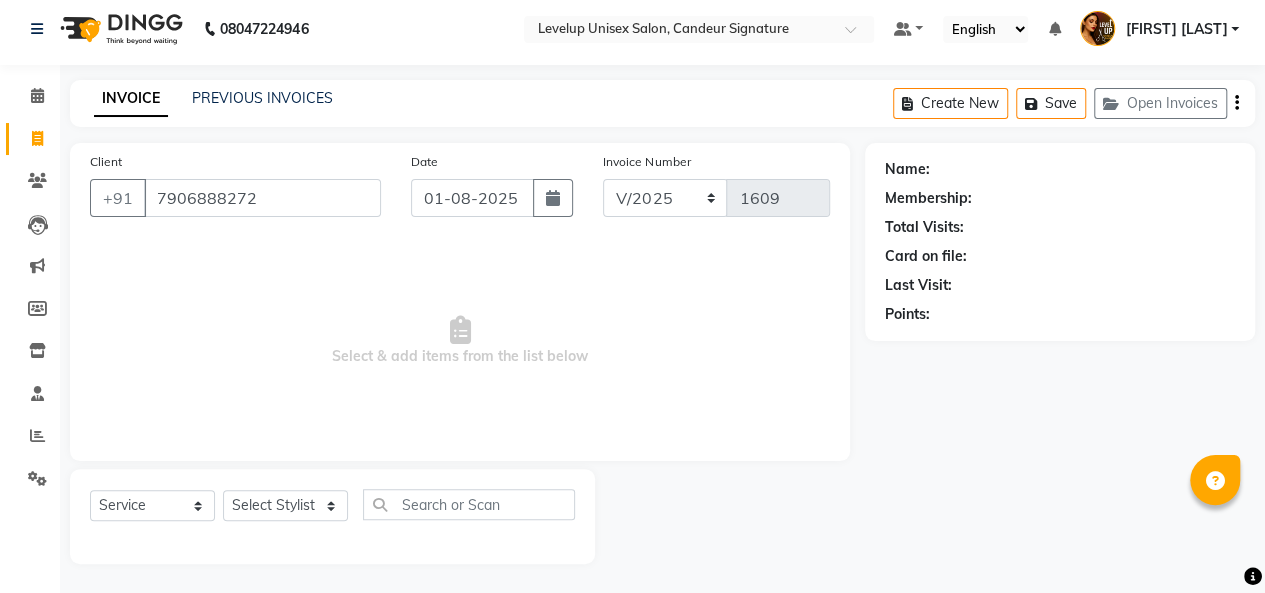 type on "7906888272" 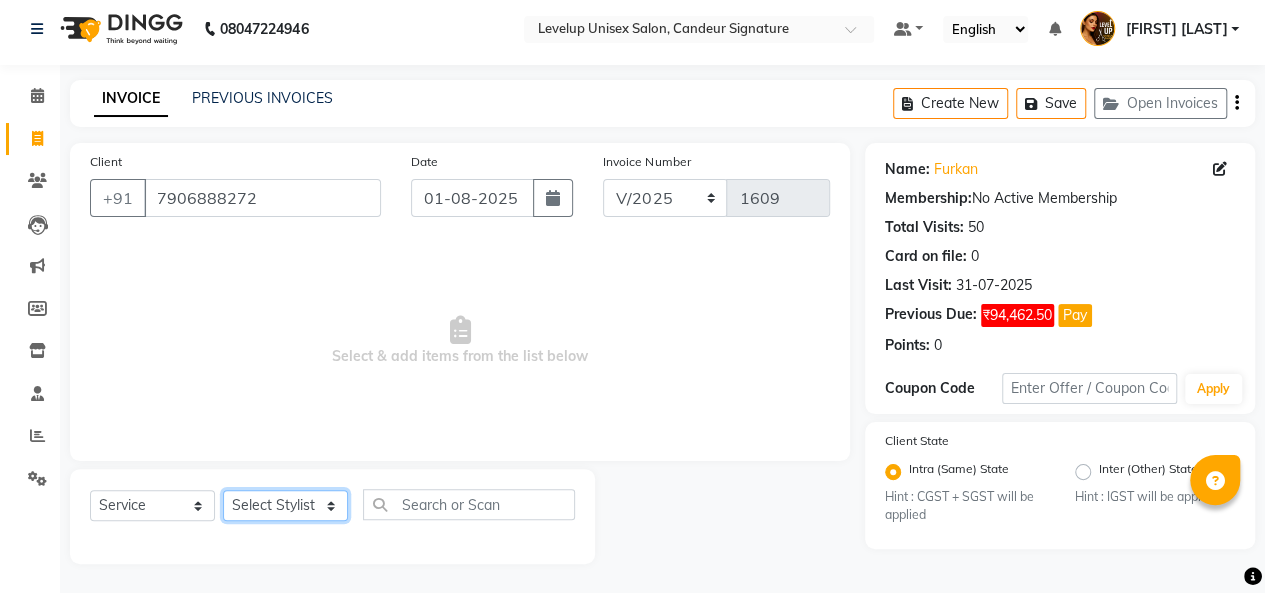 click on "Select Stylist [FIRST] [FIRST] [FIRST] [LAST]   [FIRST] [FIRST]   [FIRST] [LAST] [FIRST]    [FIRST] [FIRST] [FIRST] [FIRST]" 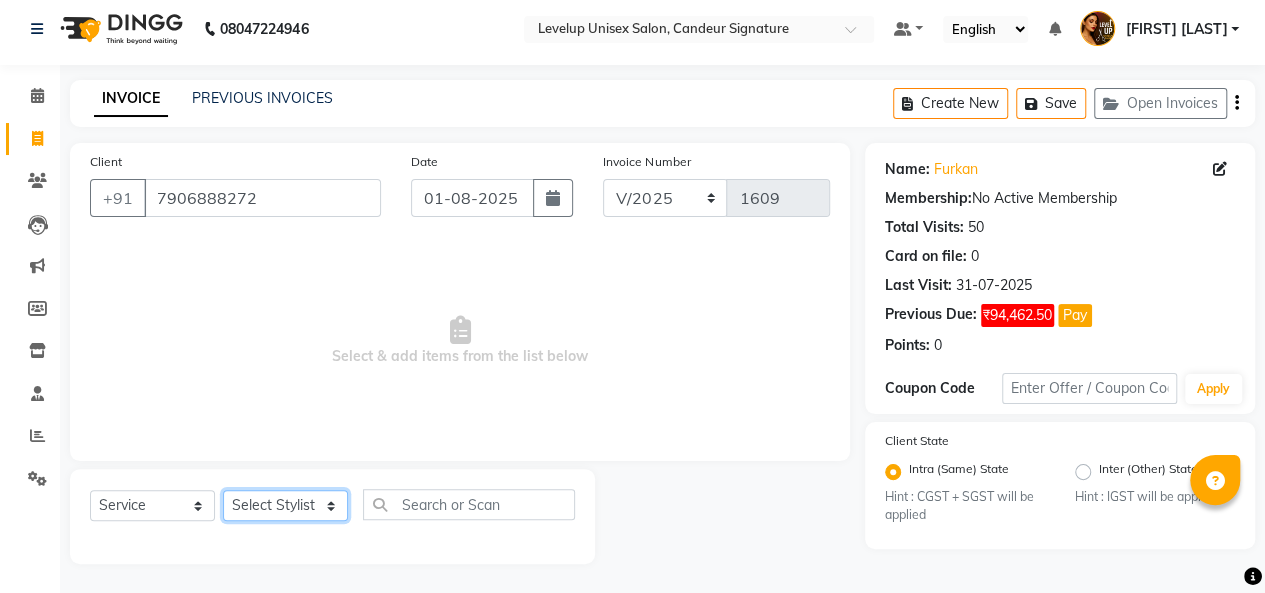 select on "85030" 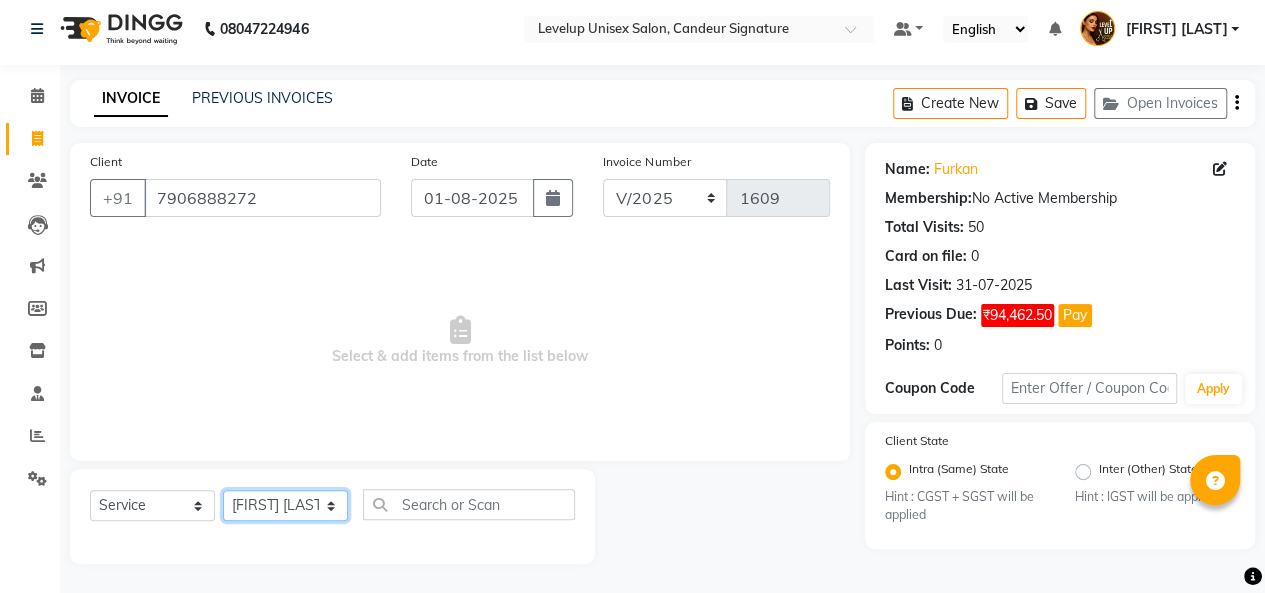 click on "Select Stylist [FIRST] [FIRST] [FIRST] [LAST]   [FIRST] [FIRST]   [FIRST] [LAST] [FIRST]    [FIRST] [FIRST] [FIRST] [FIRST]" 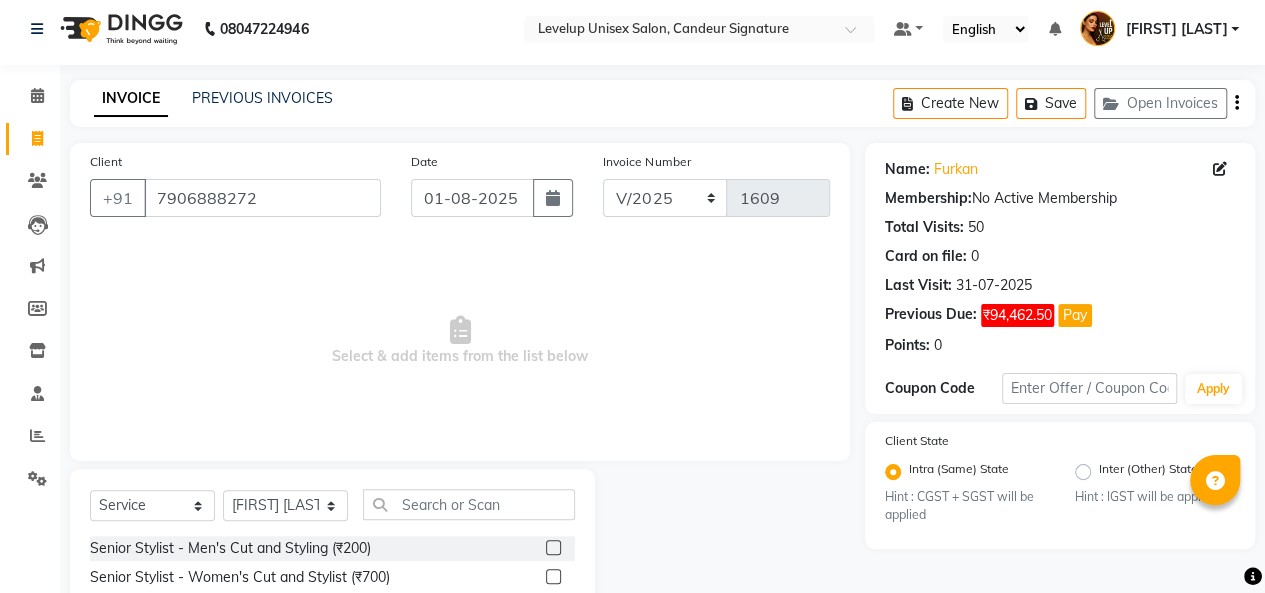 click 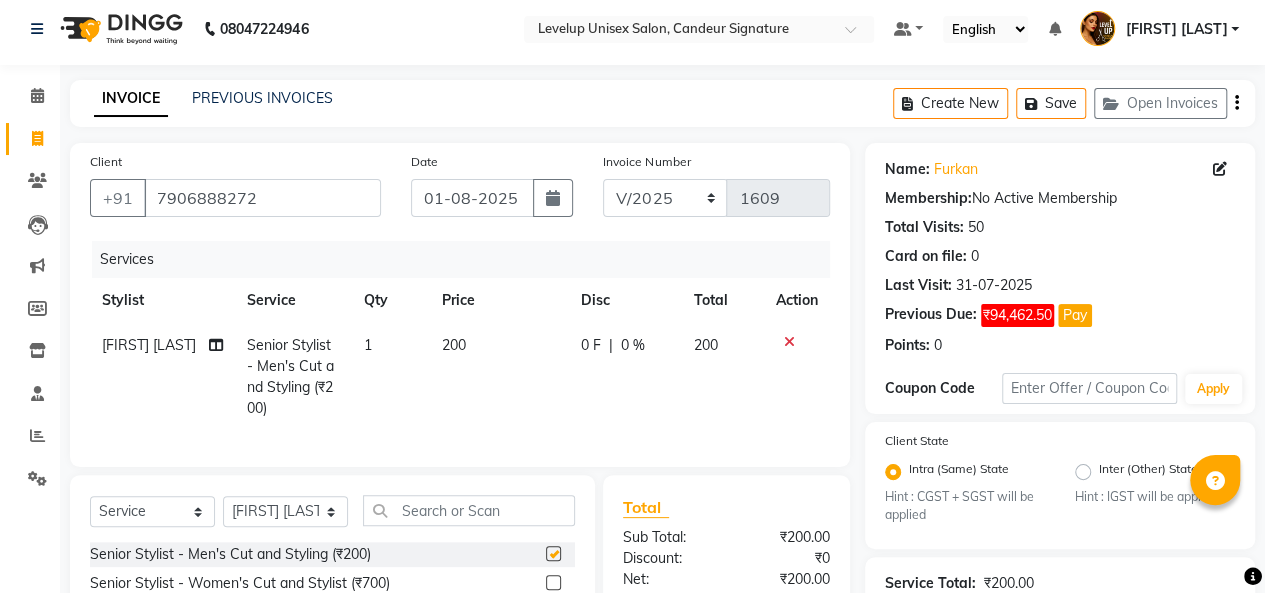 checkbox on "false" 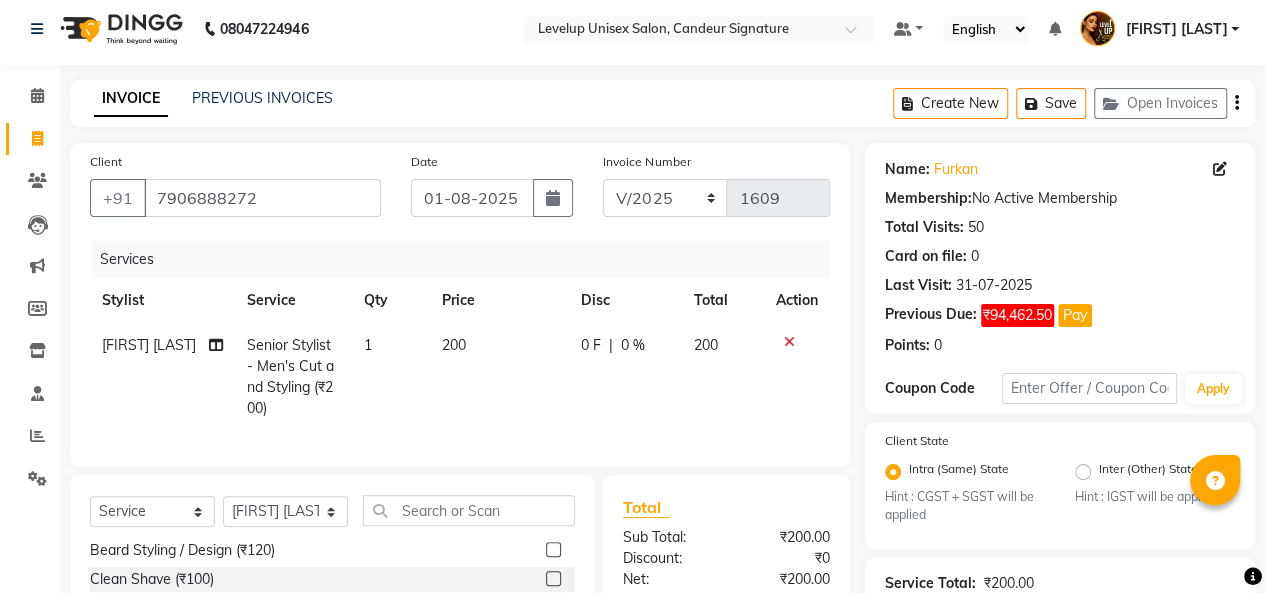 scroll, scrollTop: 221, scrollLeft: 0, axis: vertical 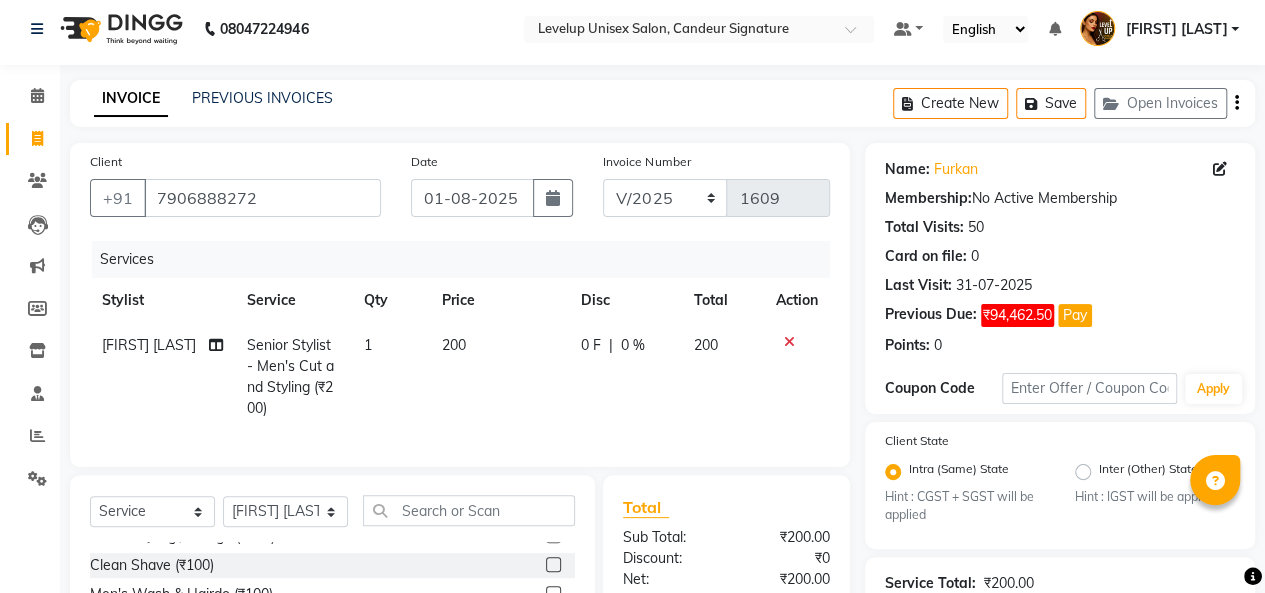 click 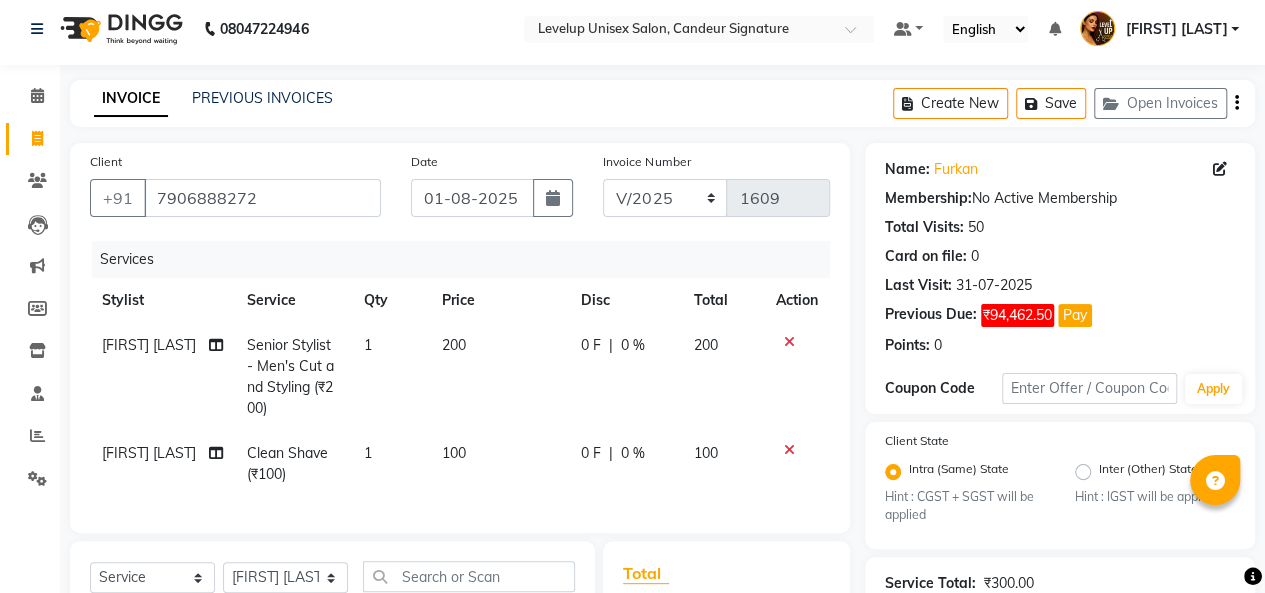 checkbox on "false" 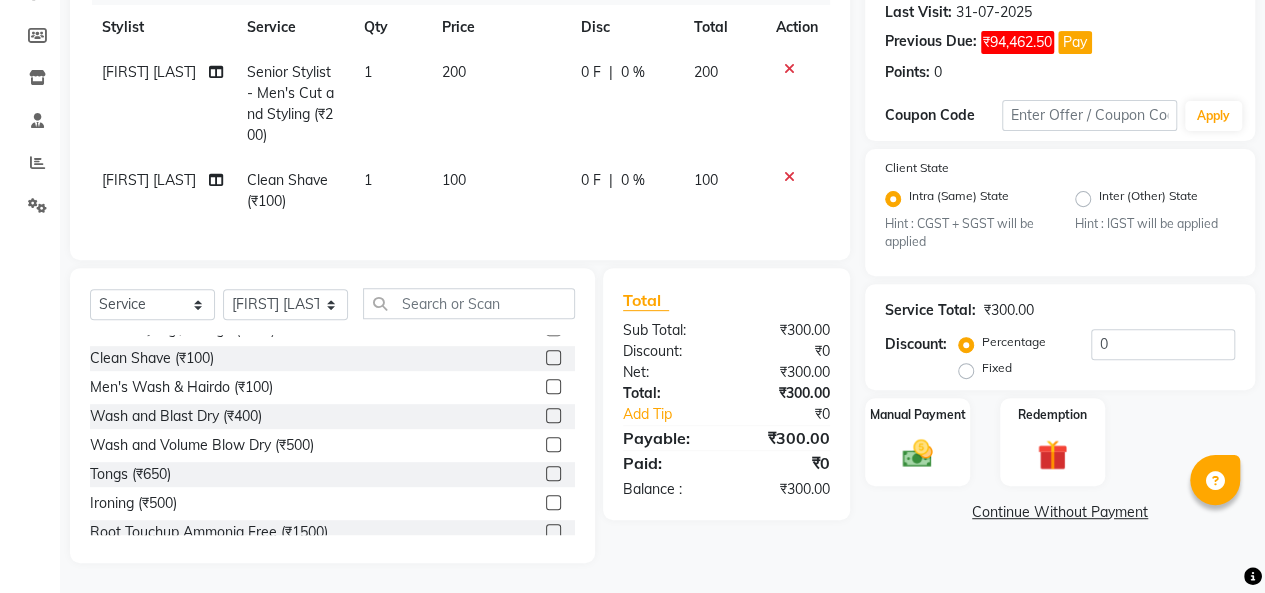 click on "Continue Without Payment" 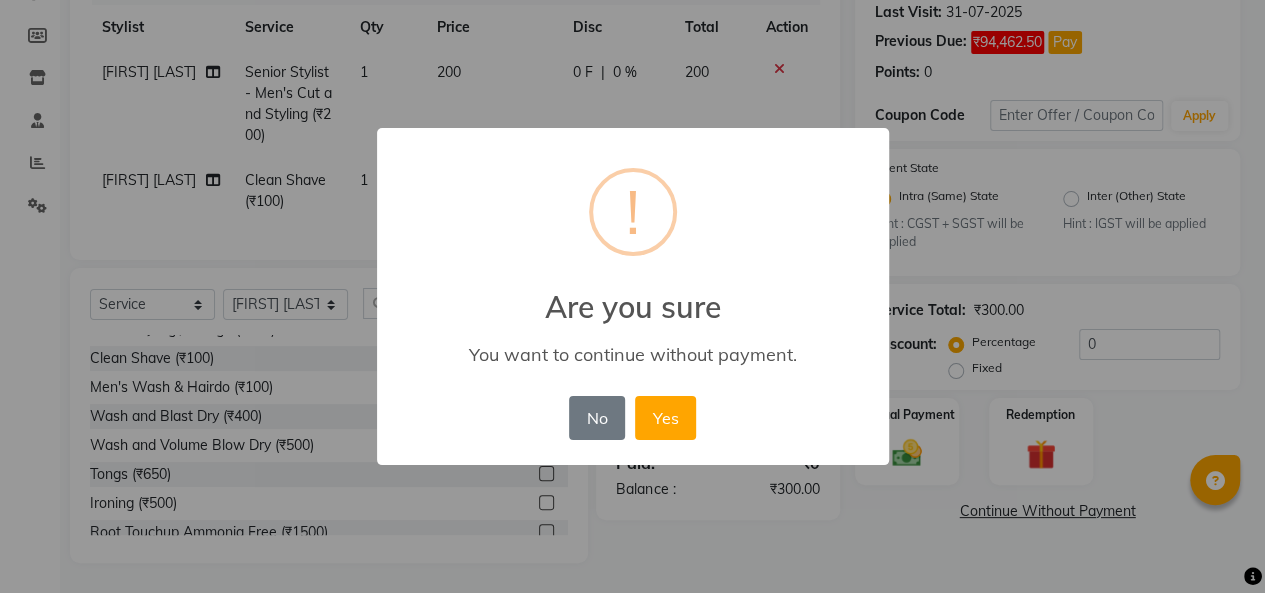 scroll, scrollTop: 273, scrollLeft: 0, axis: vertical 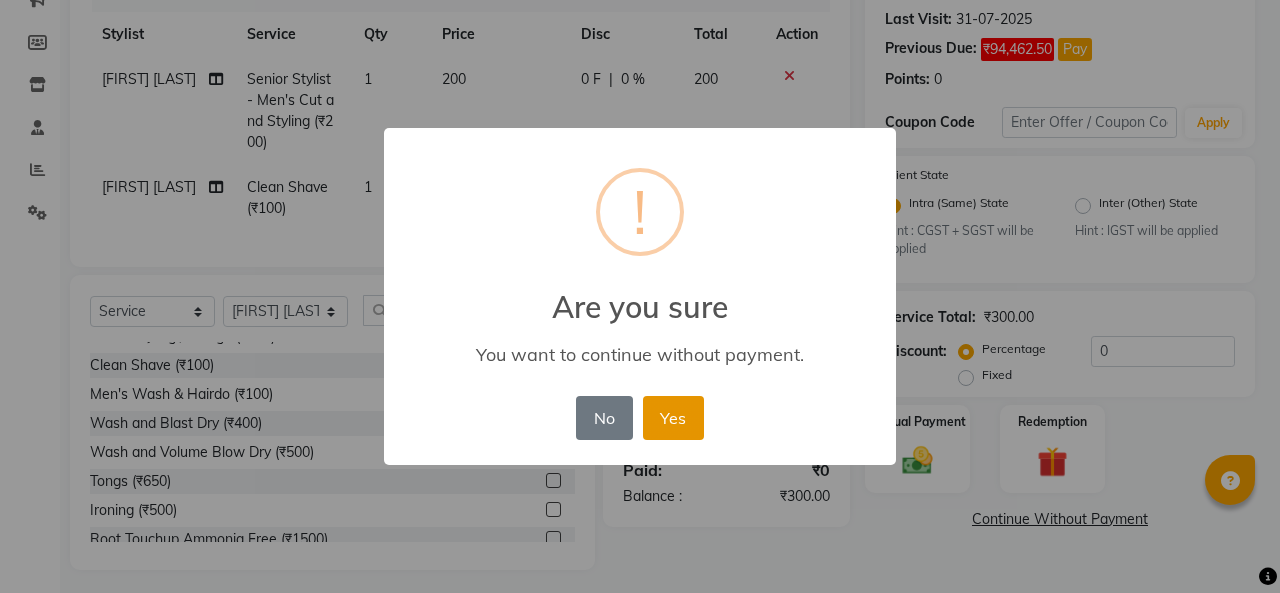 click on "Yes" at bounding box center (673, 418) 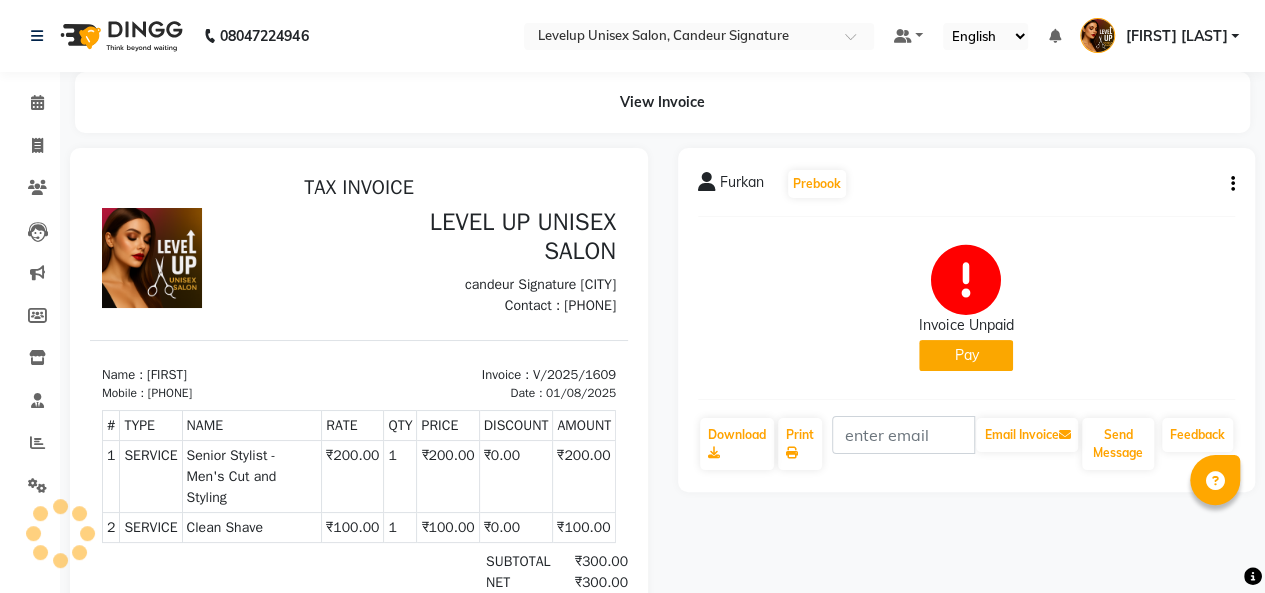 scroll, scrollTop: 214, scrollLeft: 0, axis: vertical 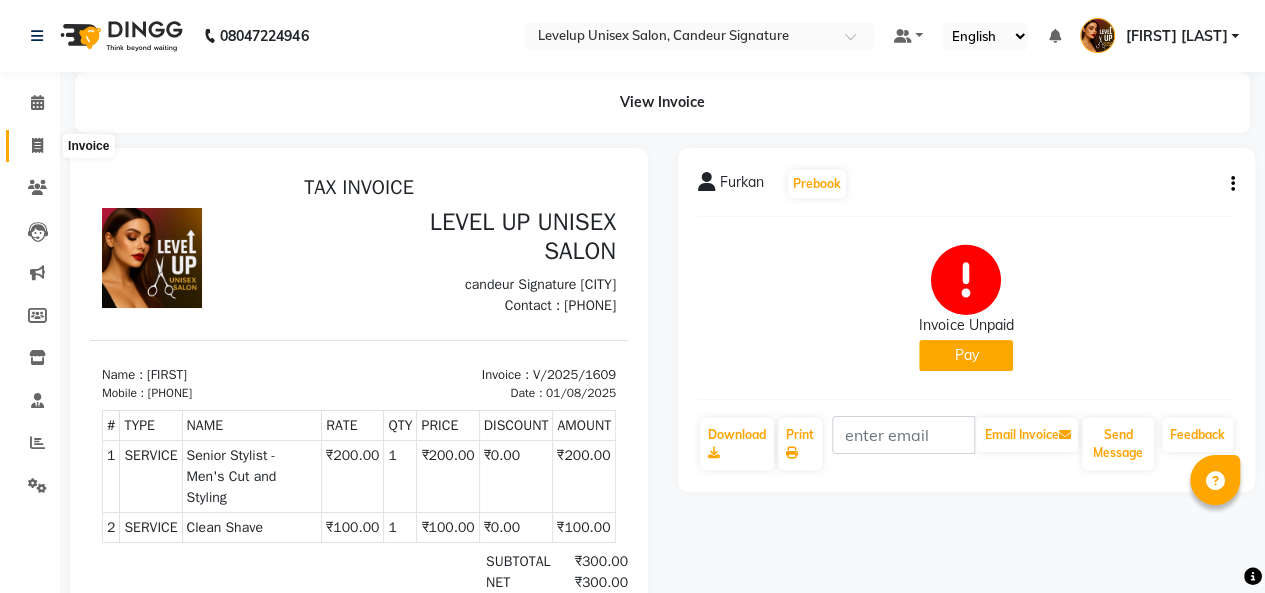 click 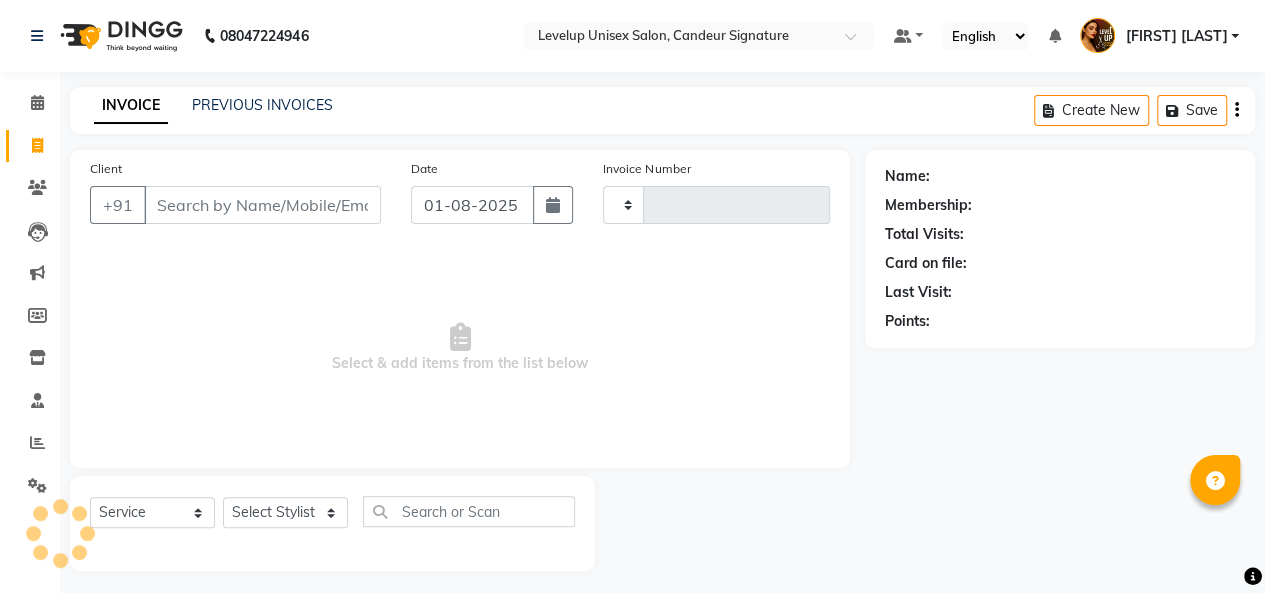 scroll, scrollTop: 7, scrollLeft: 0, axis: vertical 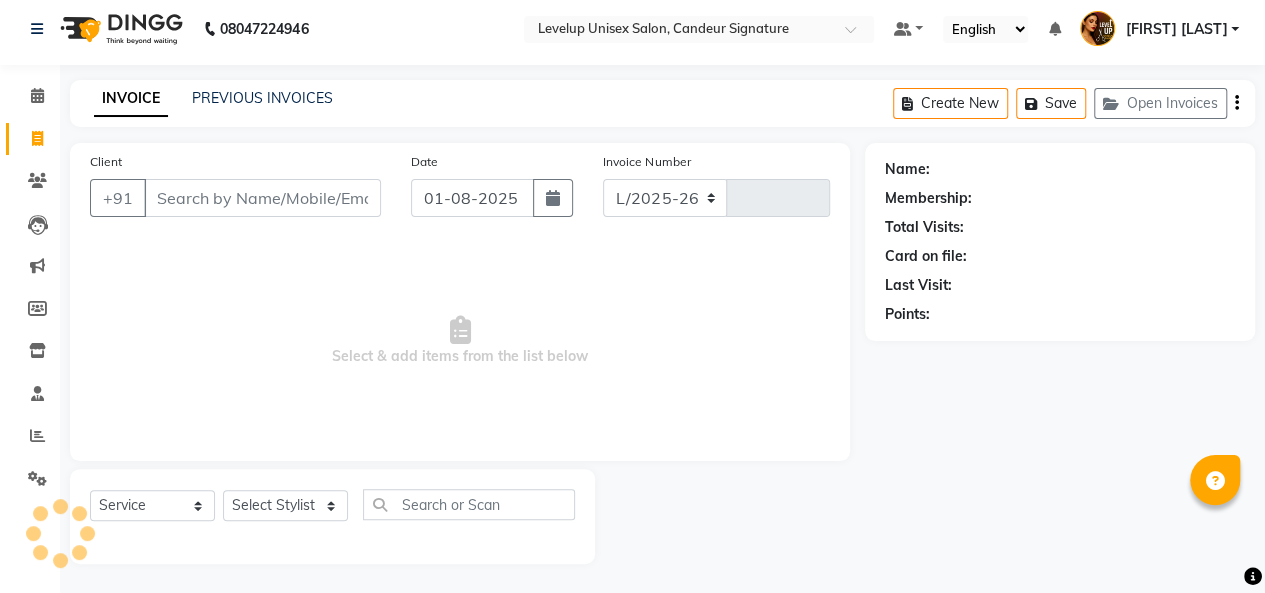 select on "7681" 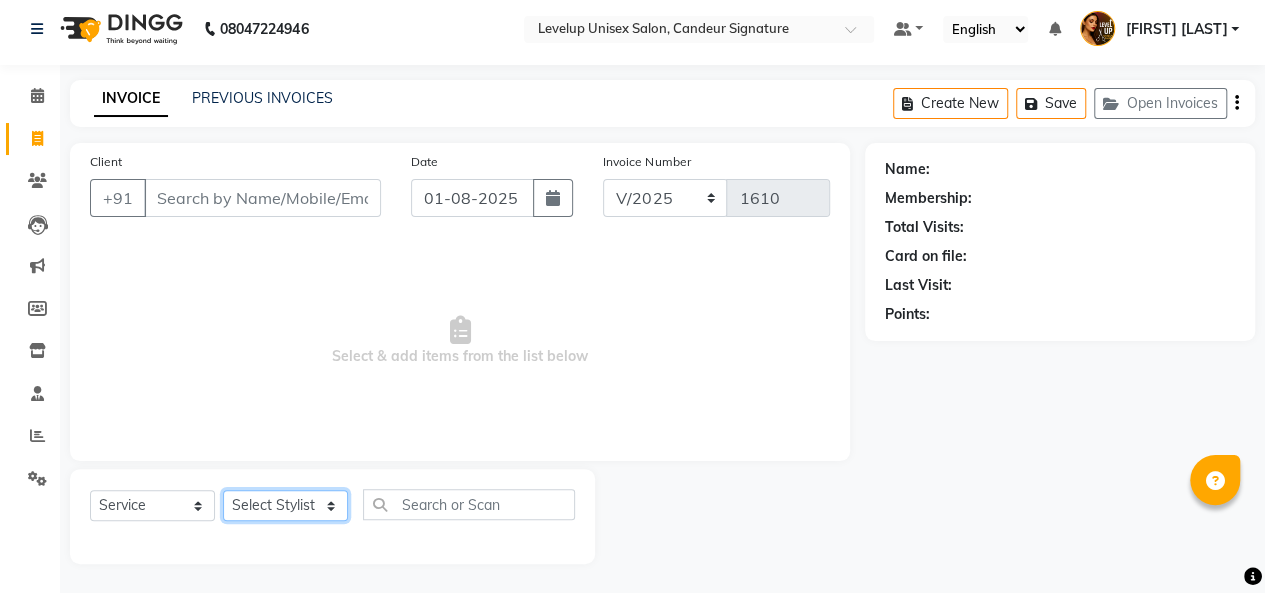 click on "Select Stylist" 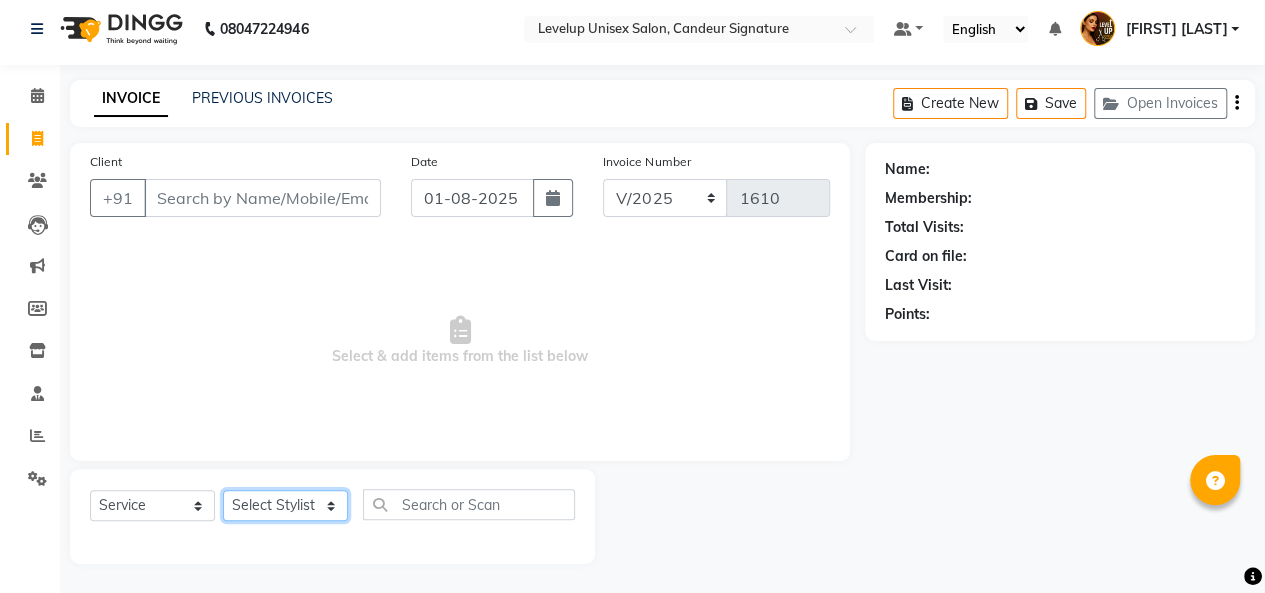 select on "81468" 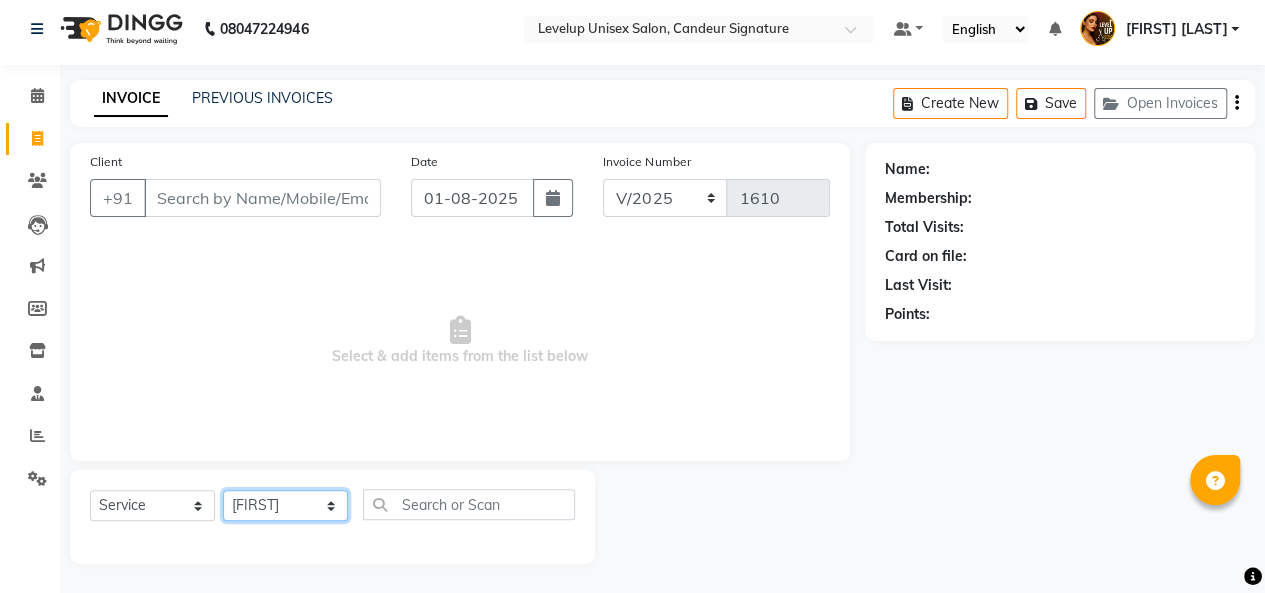 click on "Select Stylist [FIRST] [FIRST] [FIRST] [LAST]   [FIRST] [FIRST]   [FIRST] [LAST] [FIRST]    [FIRST] [FIRST] [FIRST] [FIRST]" 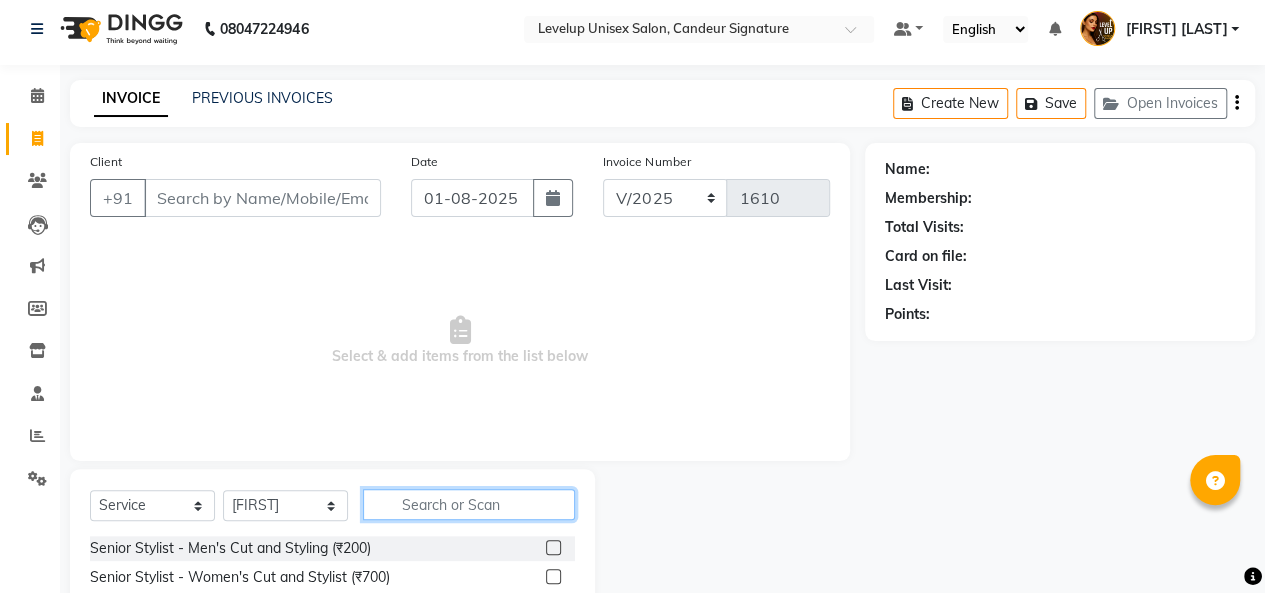 click 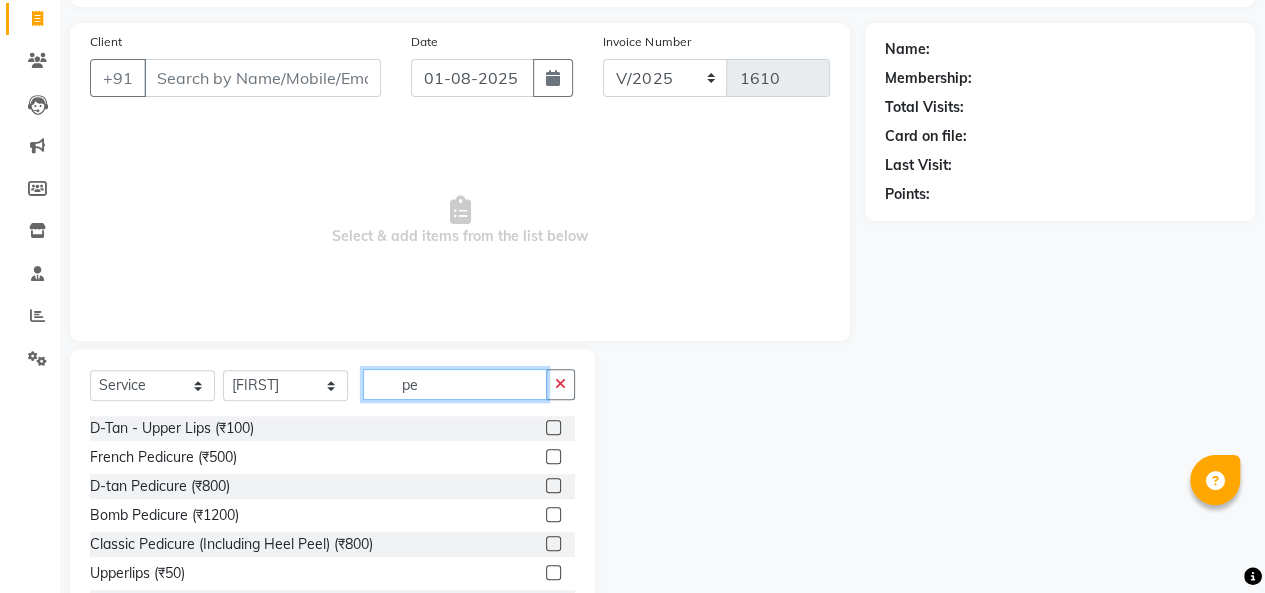 scroll, scrollTop: 137, scrollLeft: 0, axis: vertical 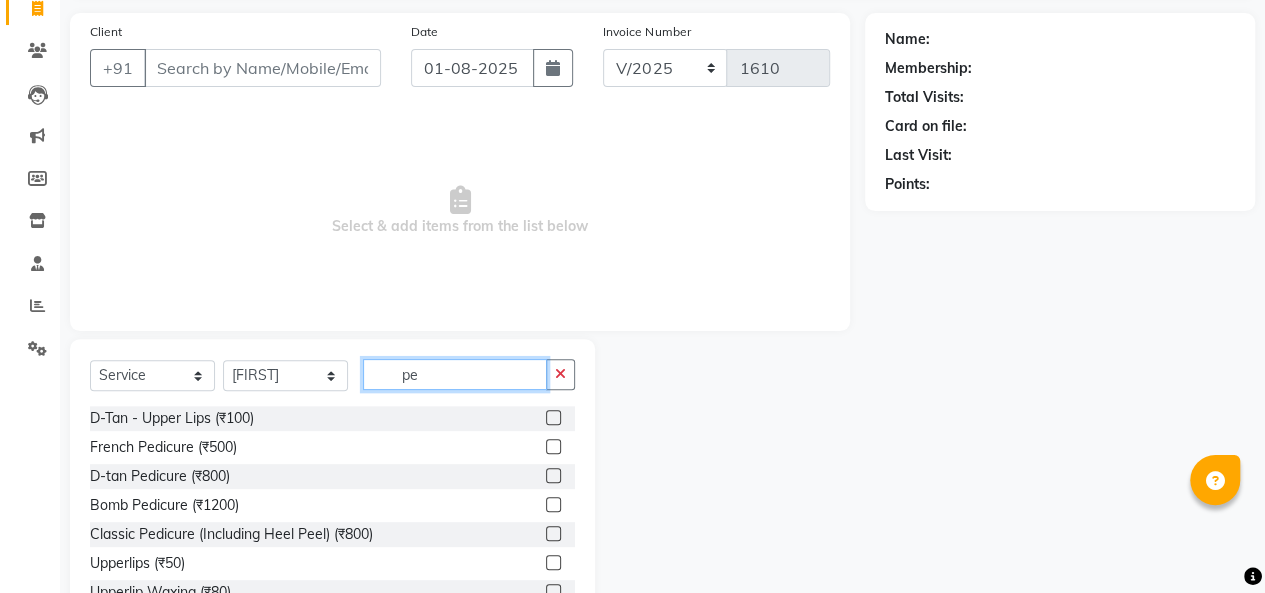 type on "pe" 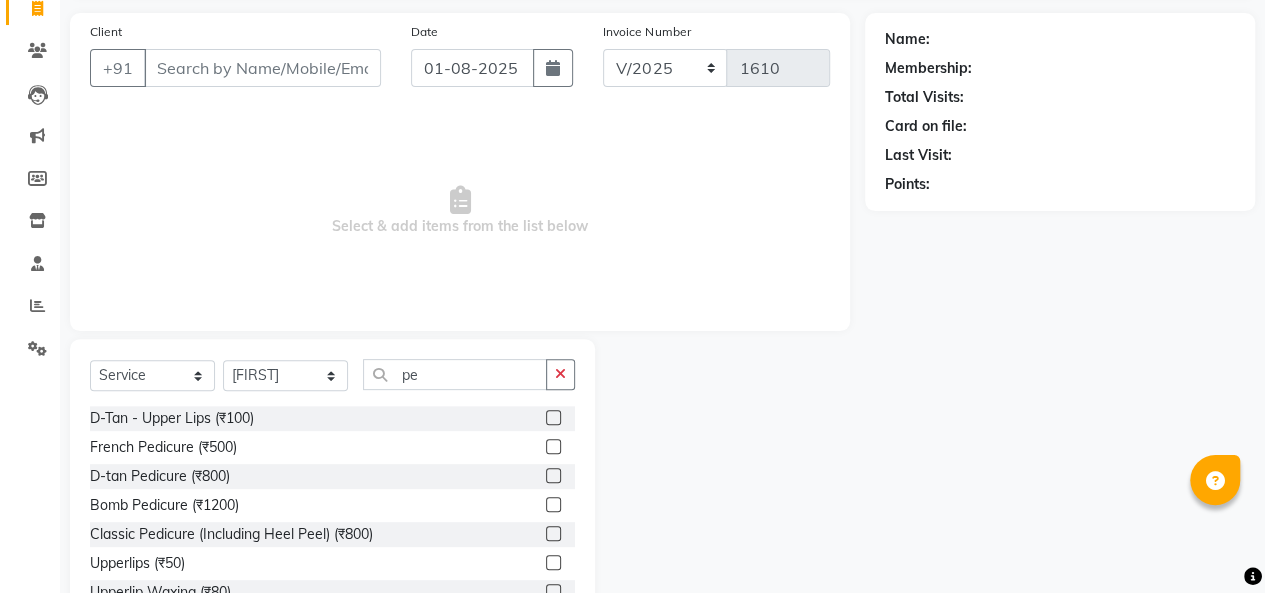 click 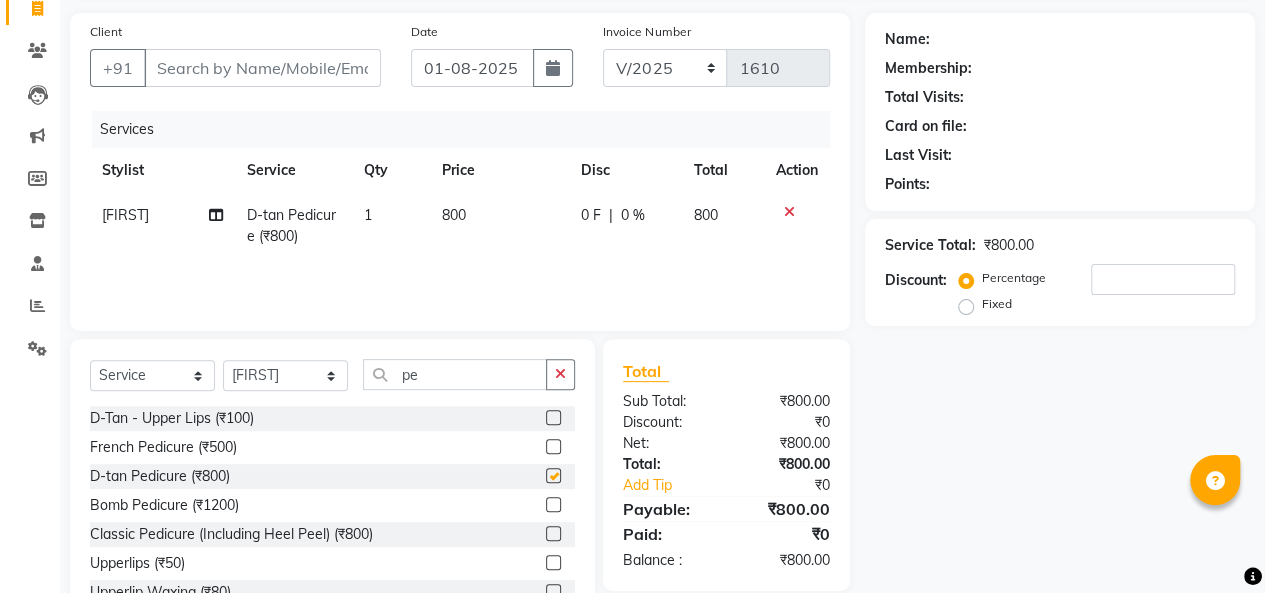 checkbox on "false" 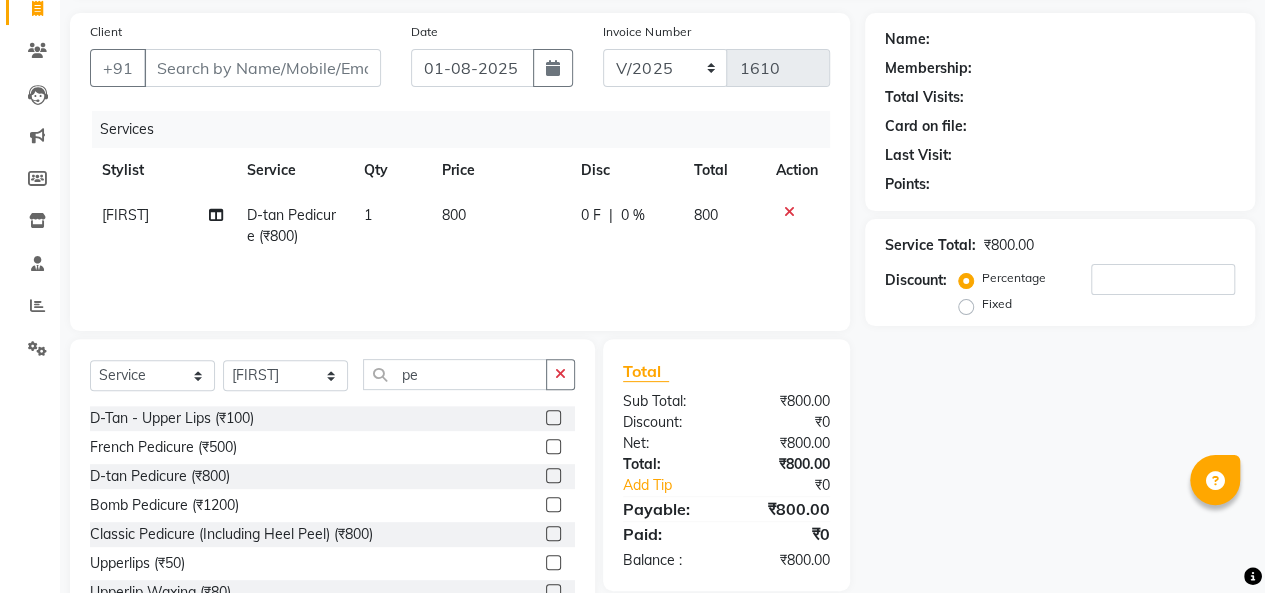 click 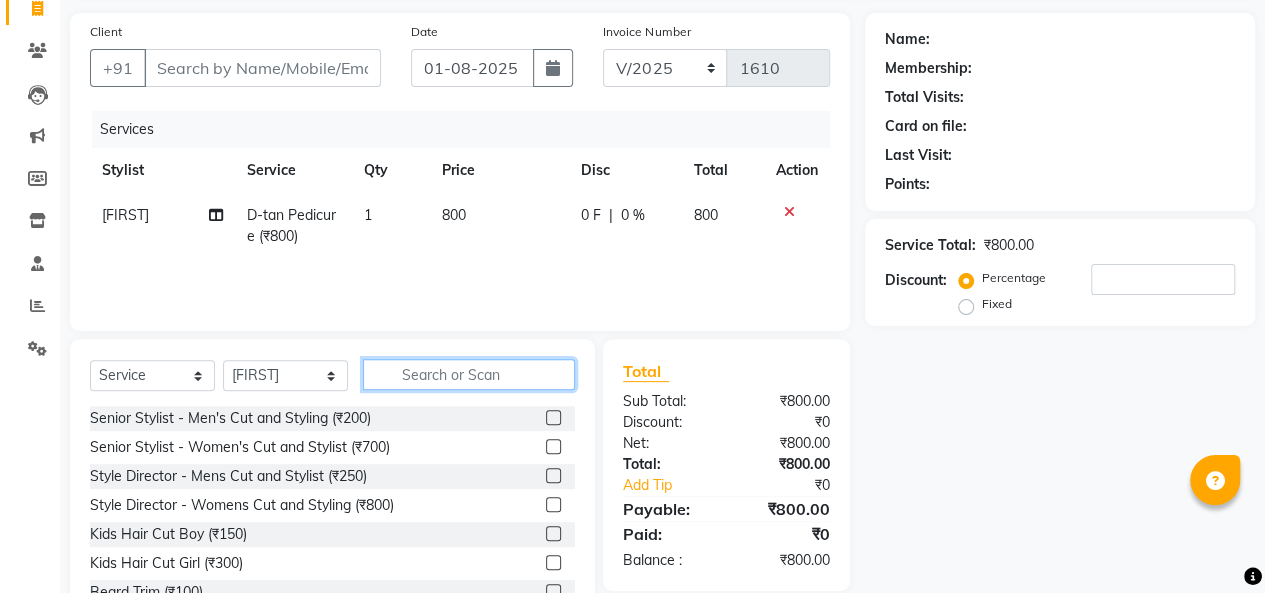 click 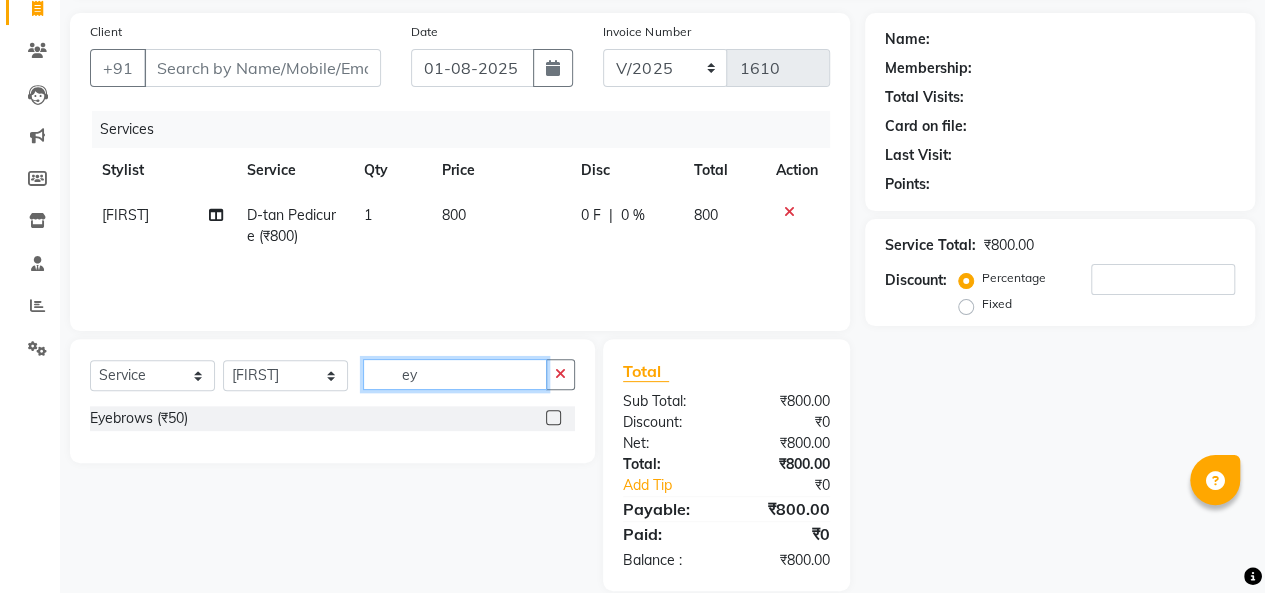 type on "ey" 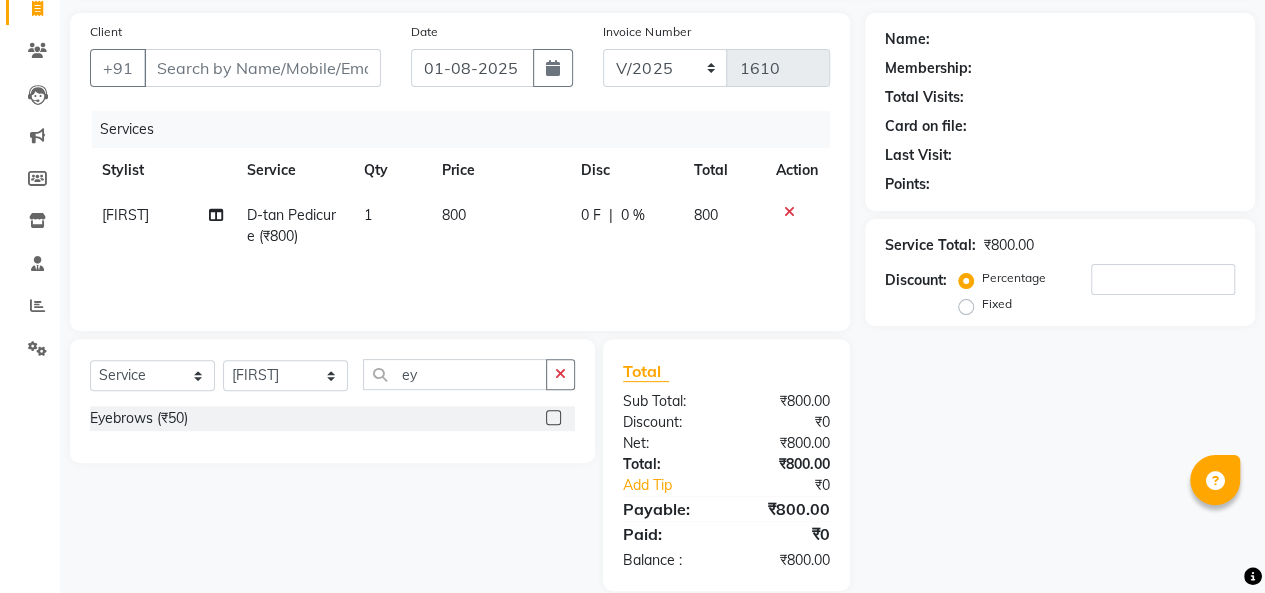 click 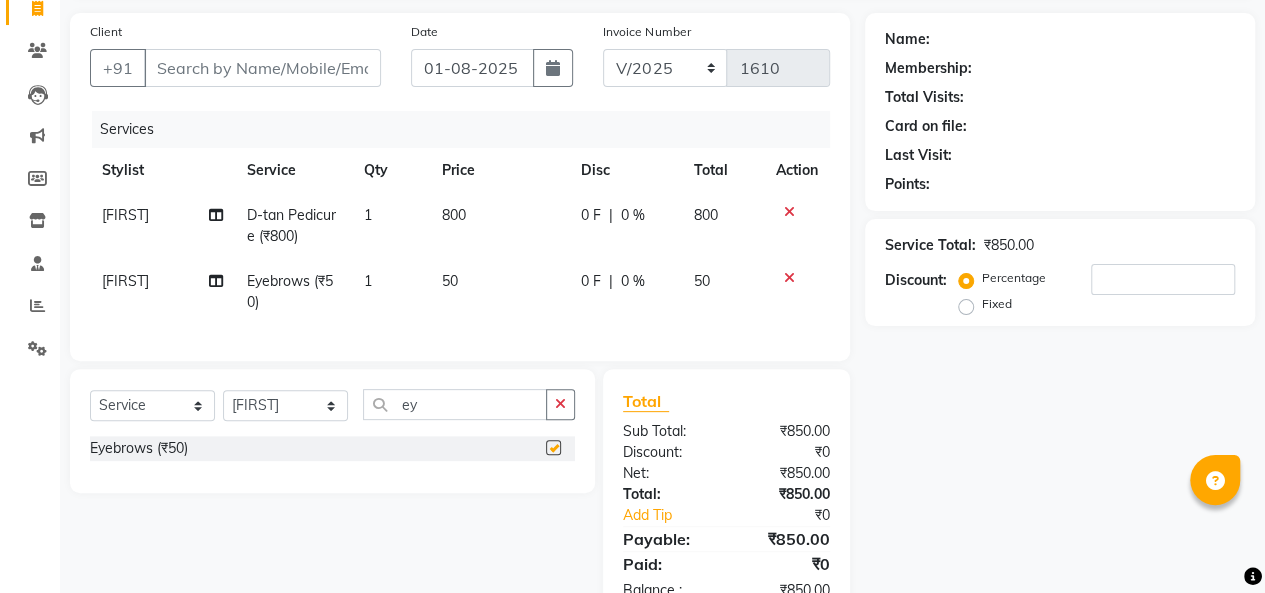 checkbox on "false" 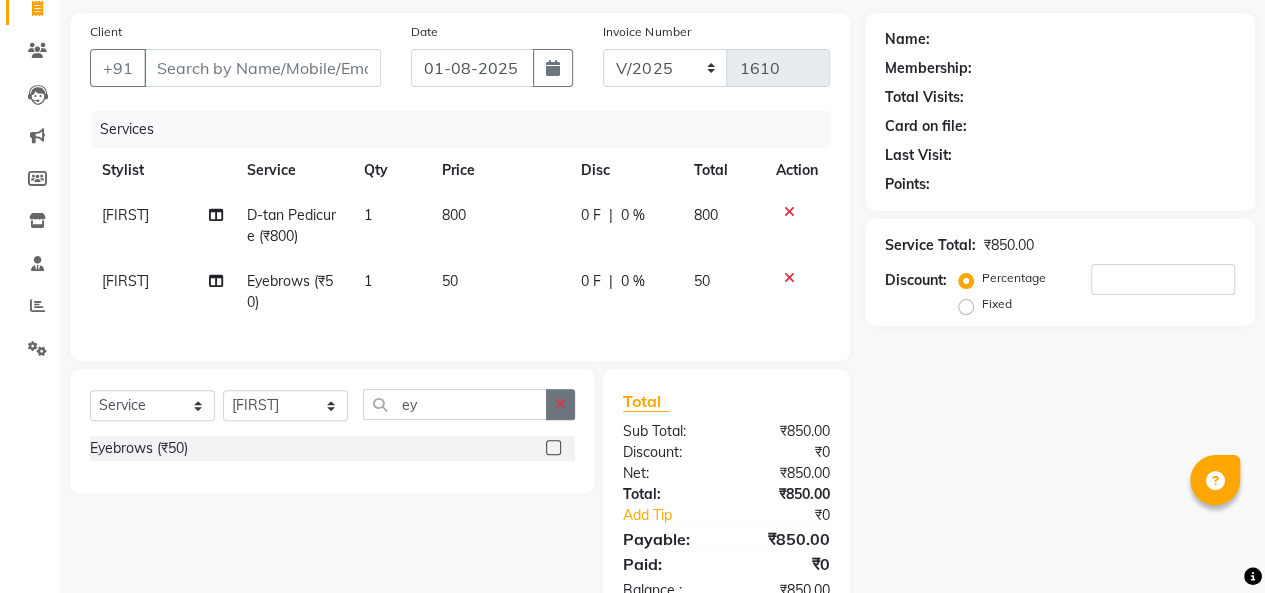click 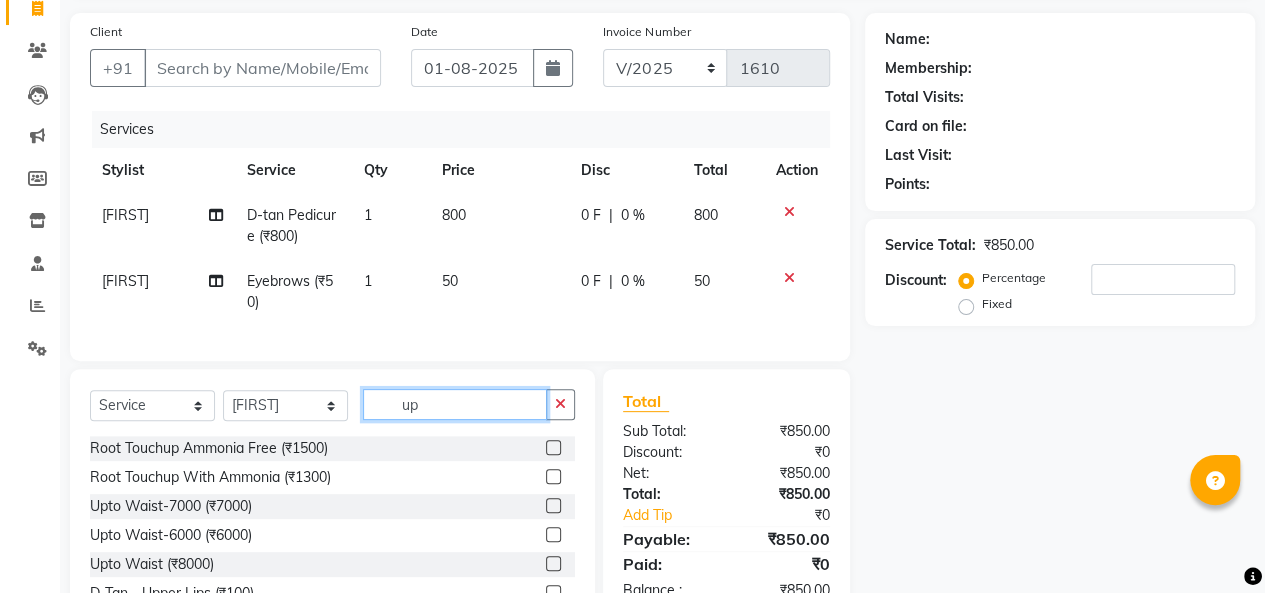 click on "up" 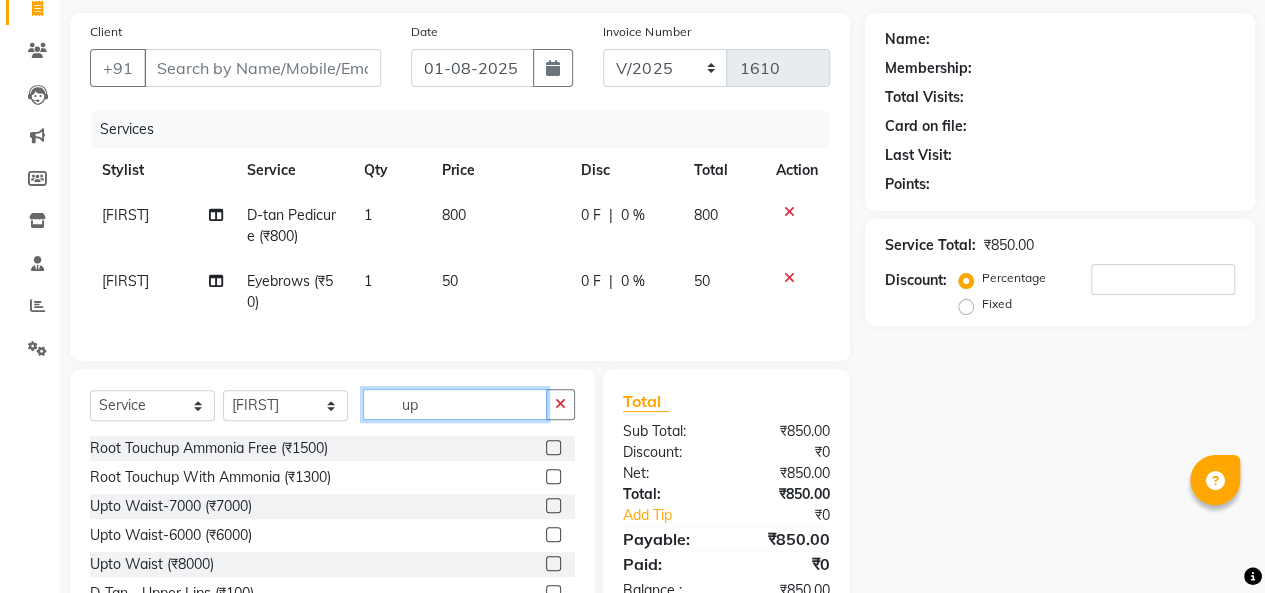 scroll, scrollTop: 32, scrollLeft: 0, axis: vertical 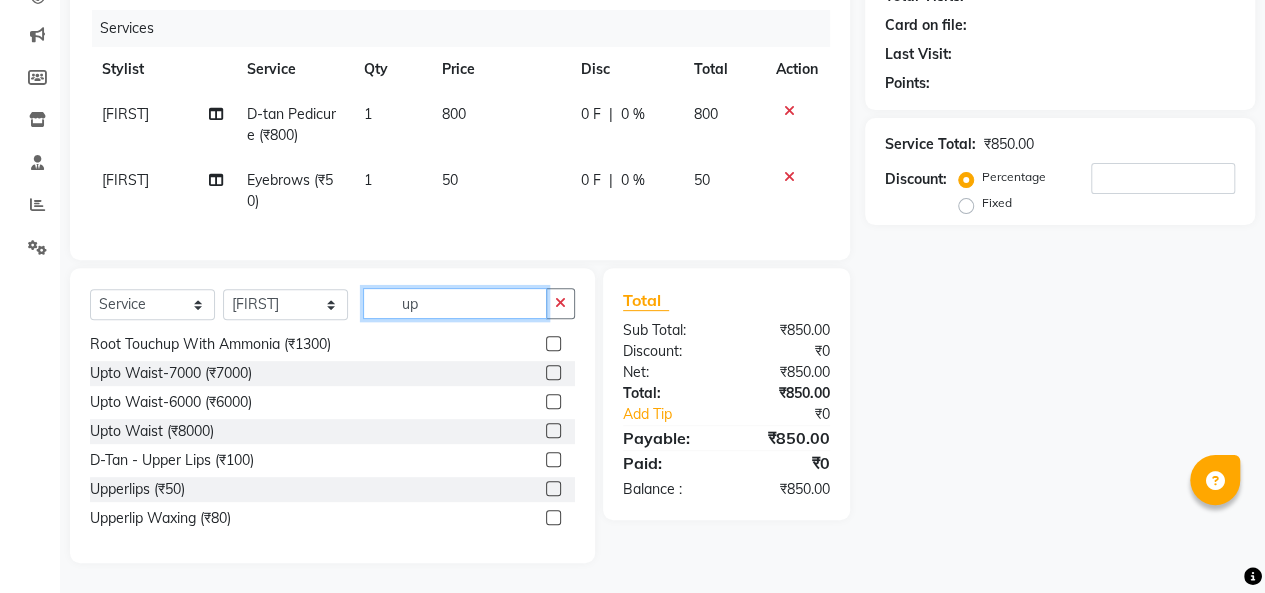 type on "up" 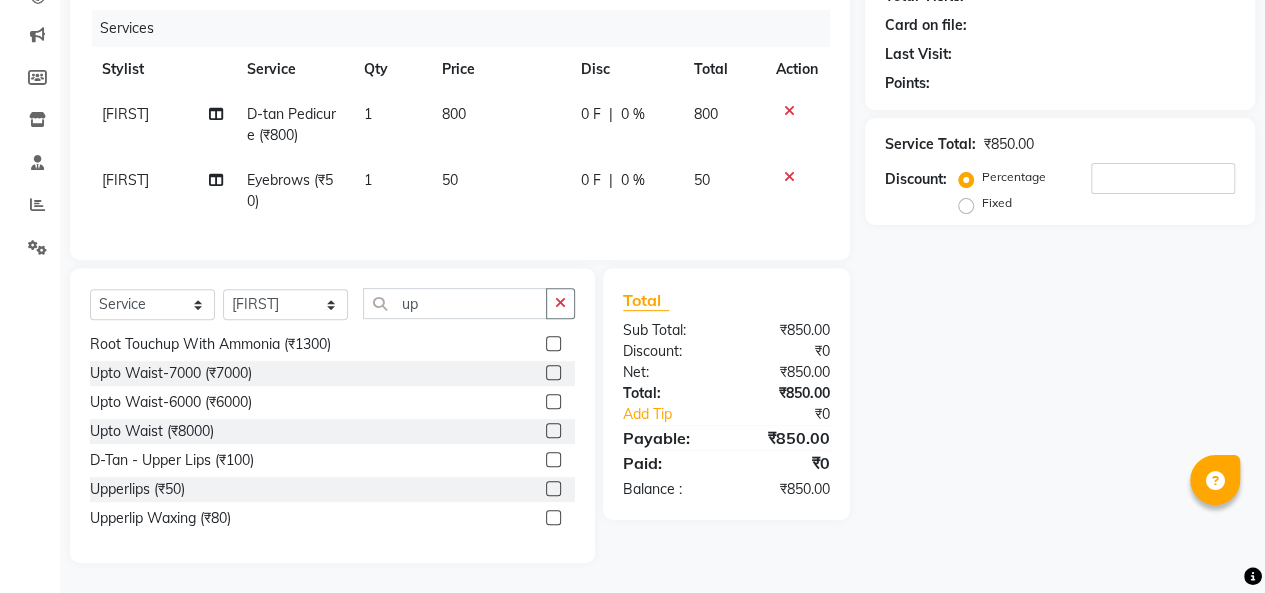 click 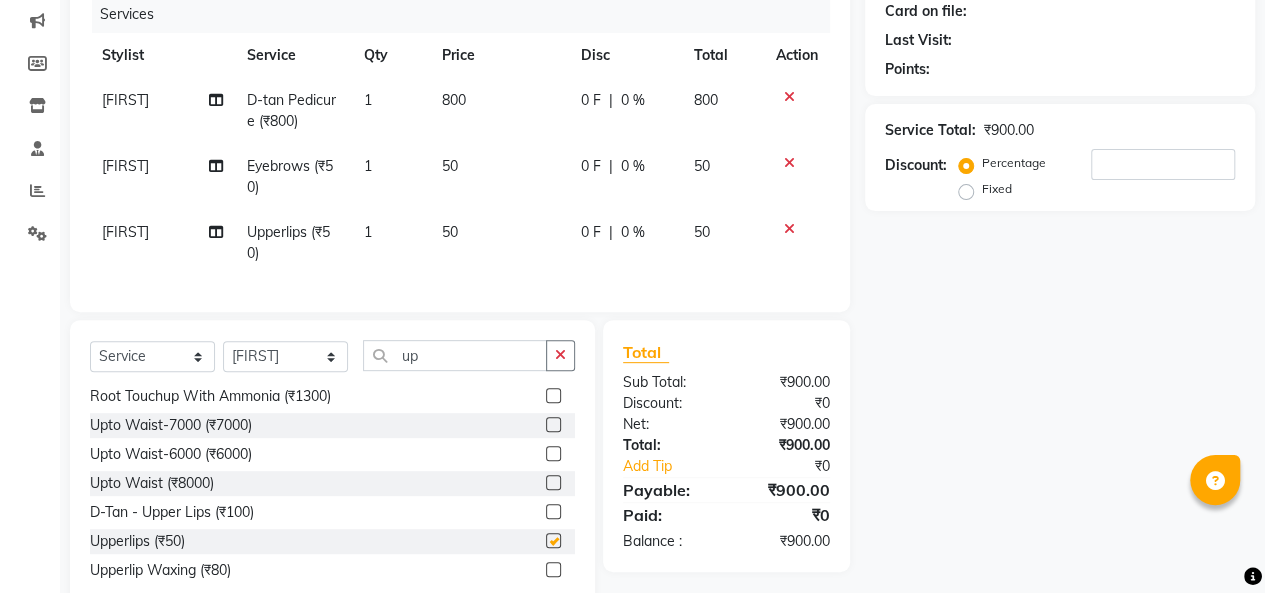 checkbox on "false" 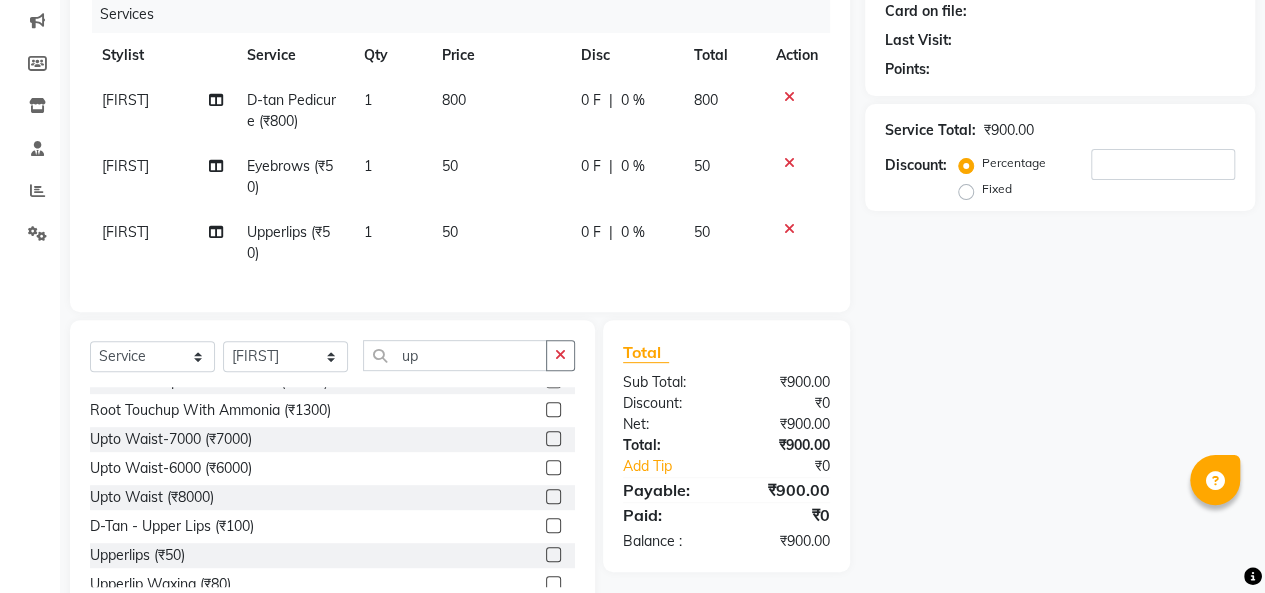 scroll, scrollTop: 0, scrollLeft: 0, axis: both 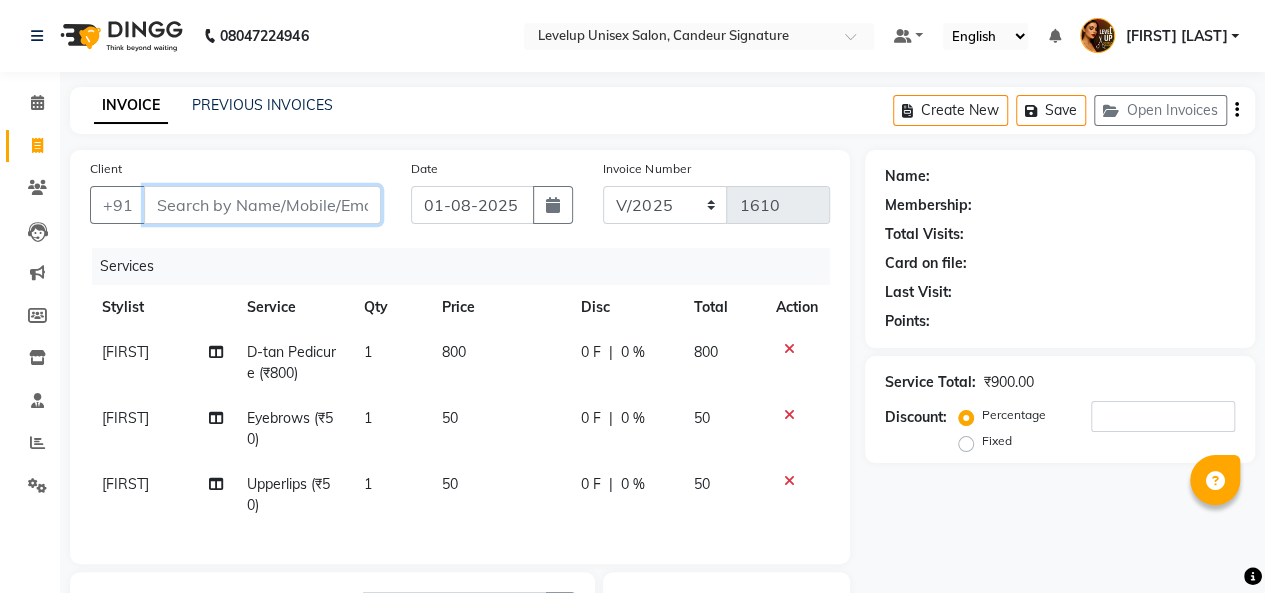 click on "Client" at bounding box center (262, 205) 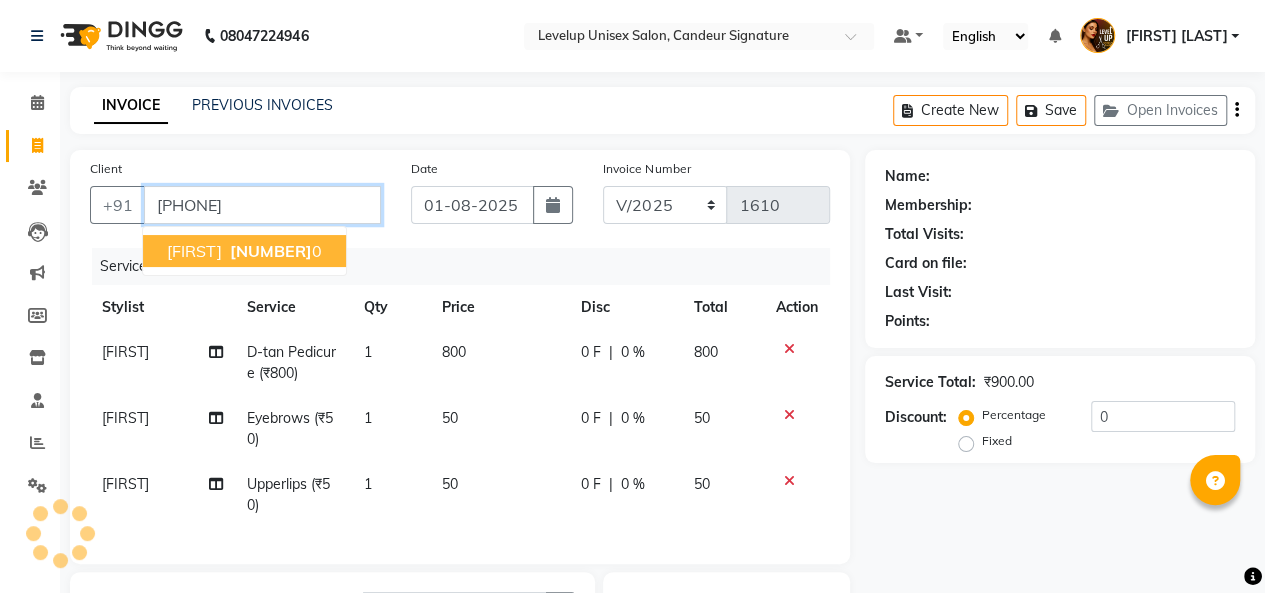 type on "[PHONE]" 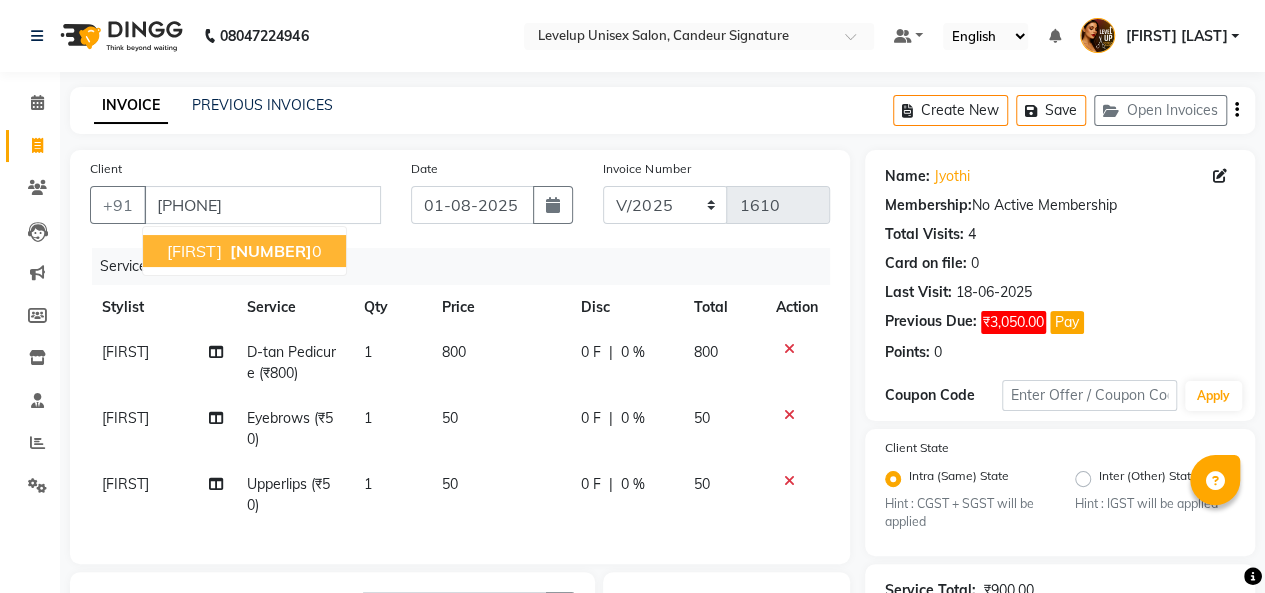 click on "[NUMBER]" at bounding box center [271, 251] 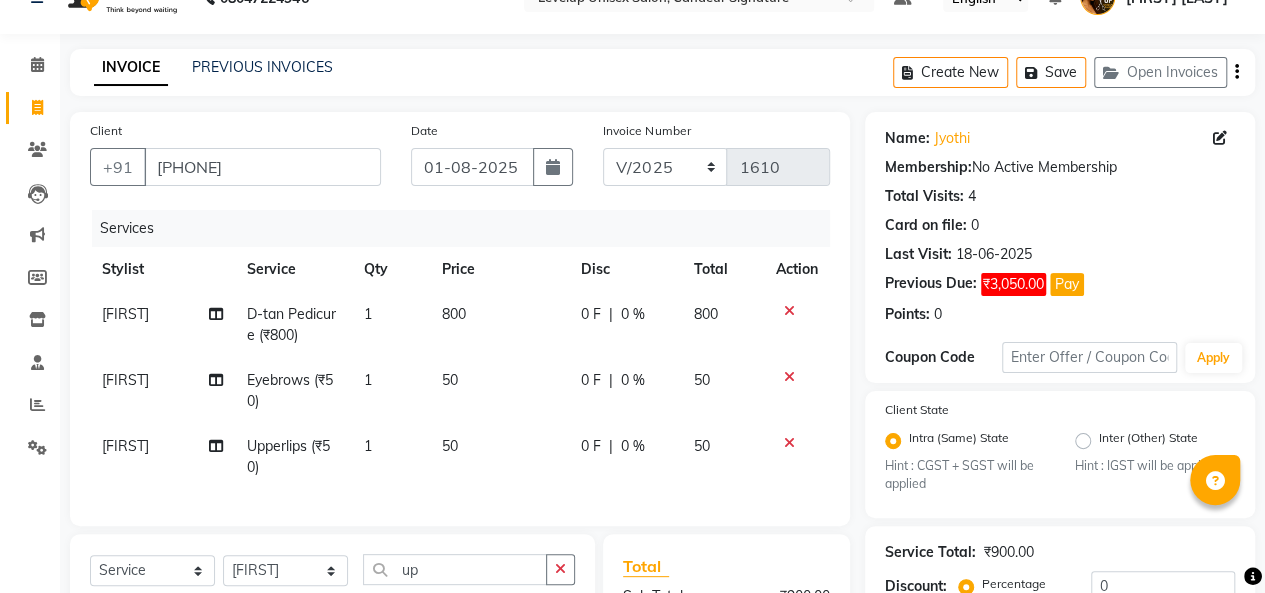 scroll, scrollTop: 318, scrollLeft: 0, axis: vertical 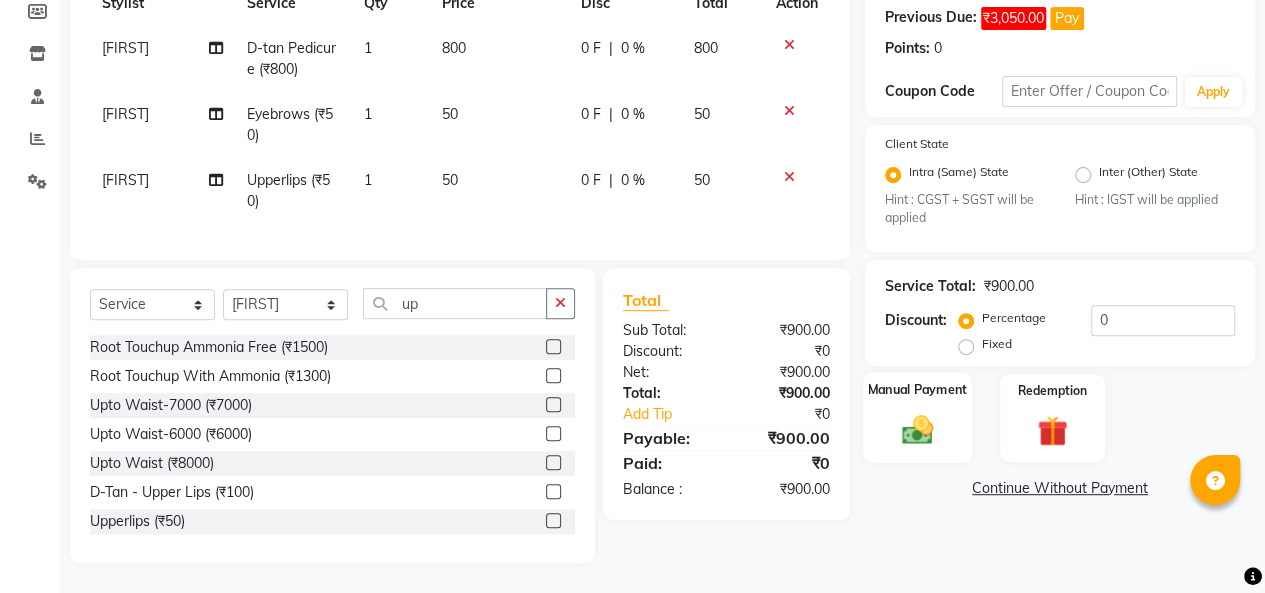 click 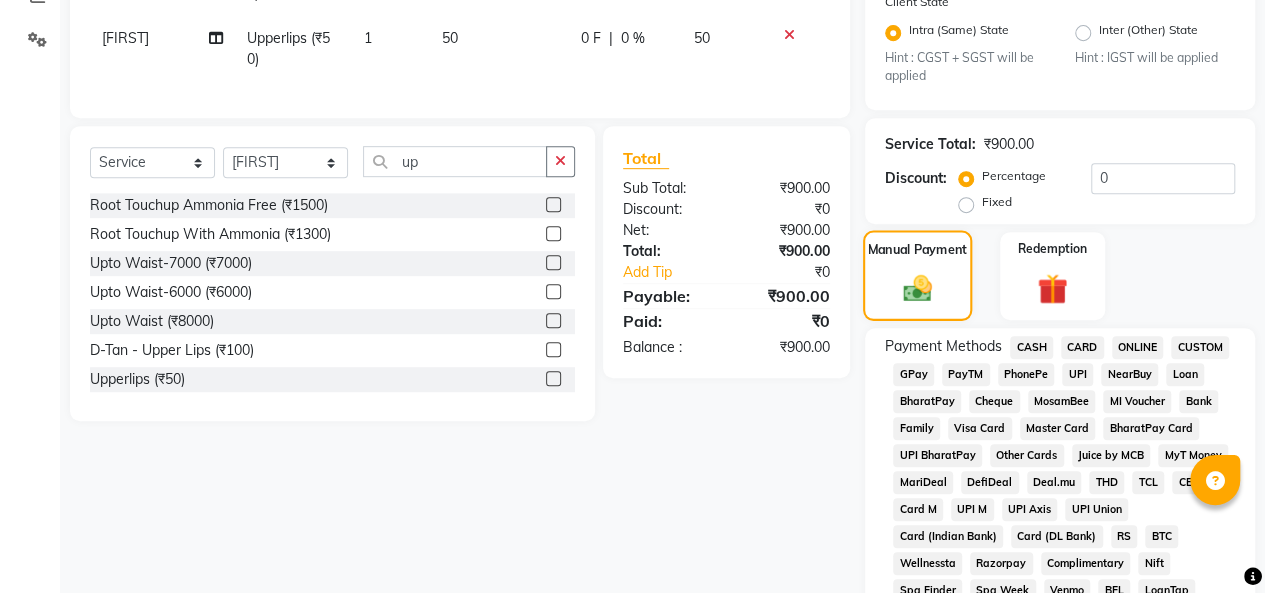 scroll, scrollTop: 452, scrollLeft: 0, axis: vertical 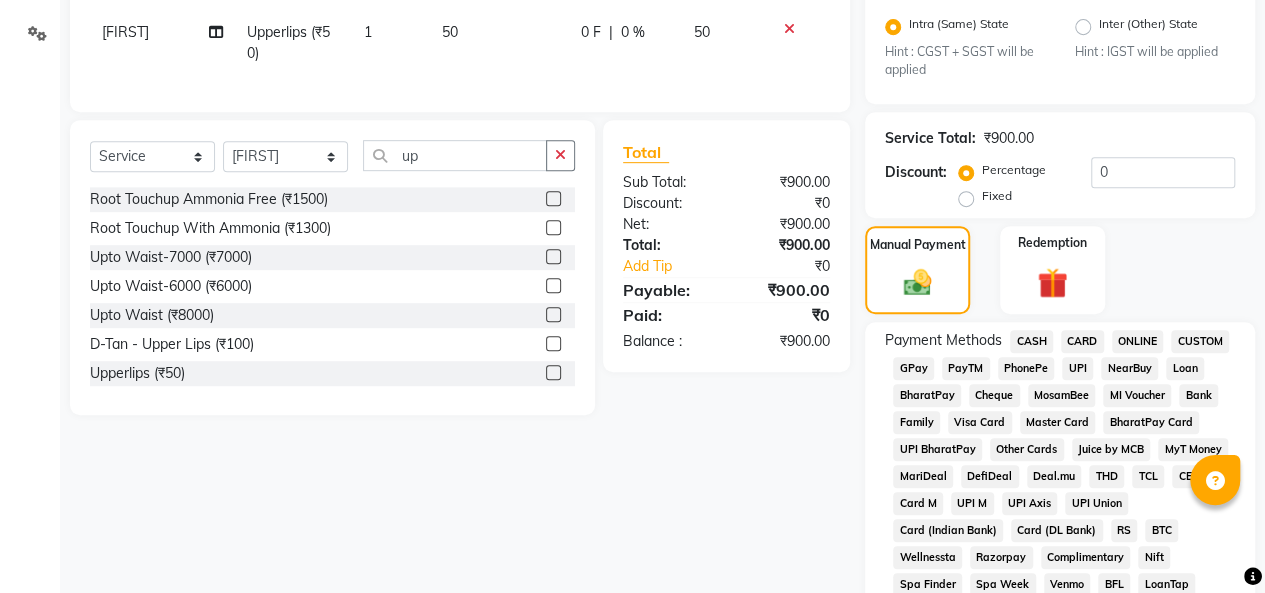 click on "PayTM" 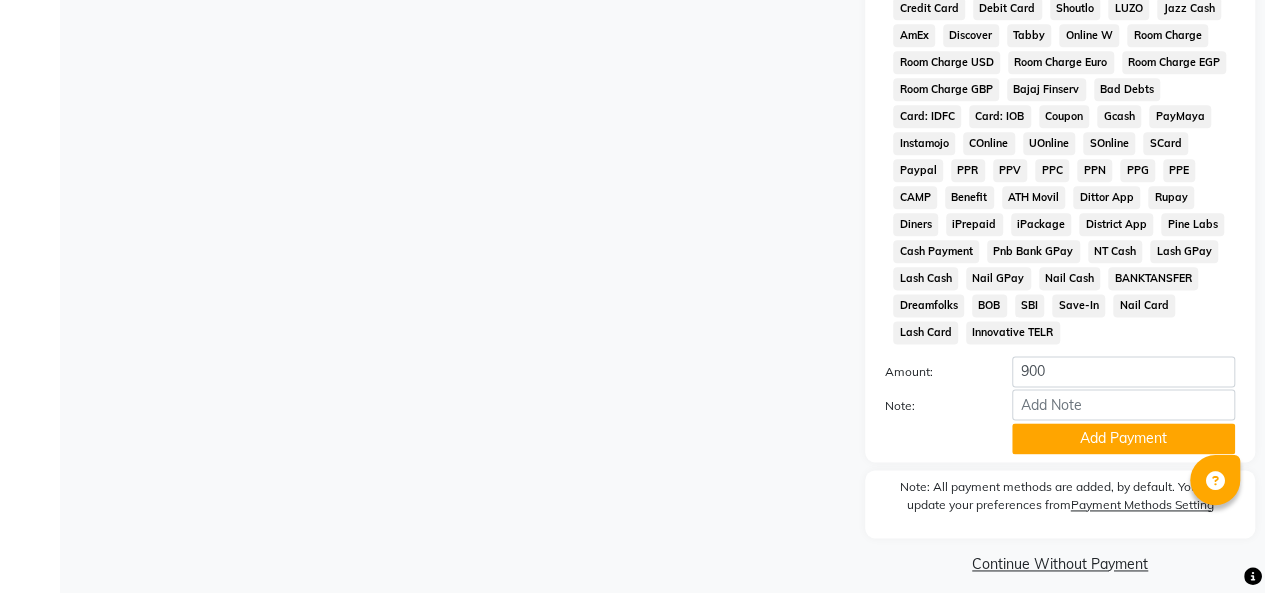 scroll, scrollTop: 1157, scrollLeft: 0, axis: vertical 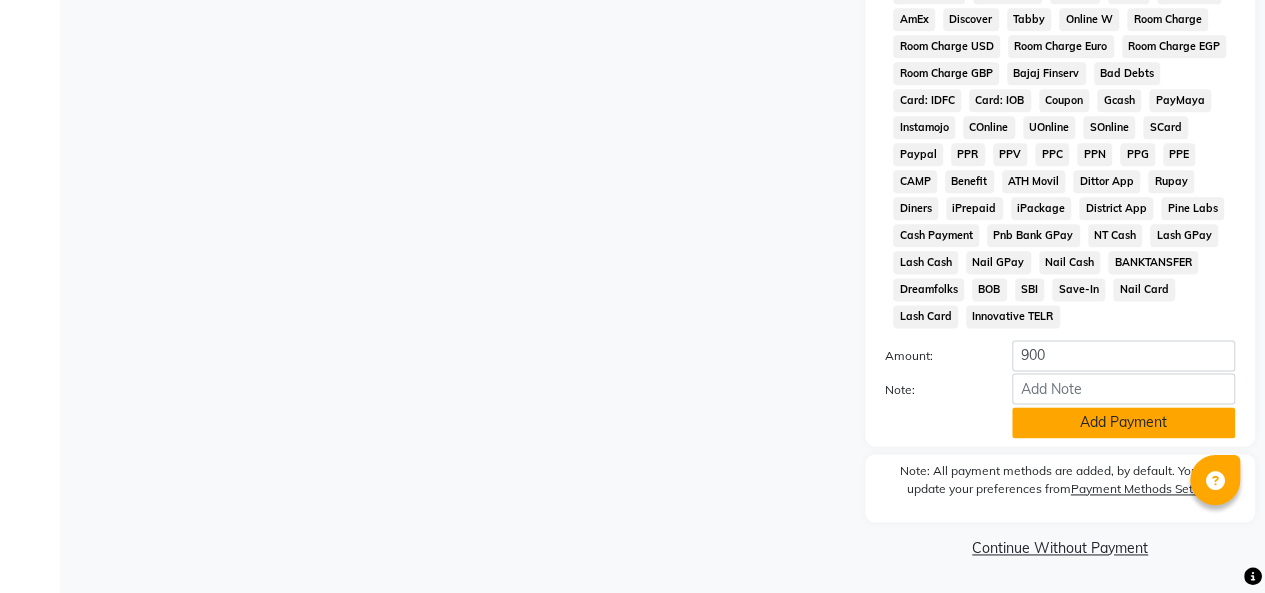 click on "Add Payment" 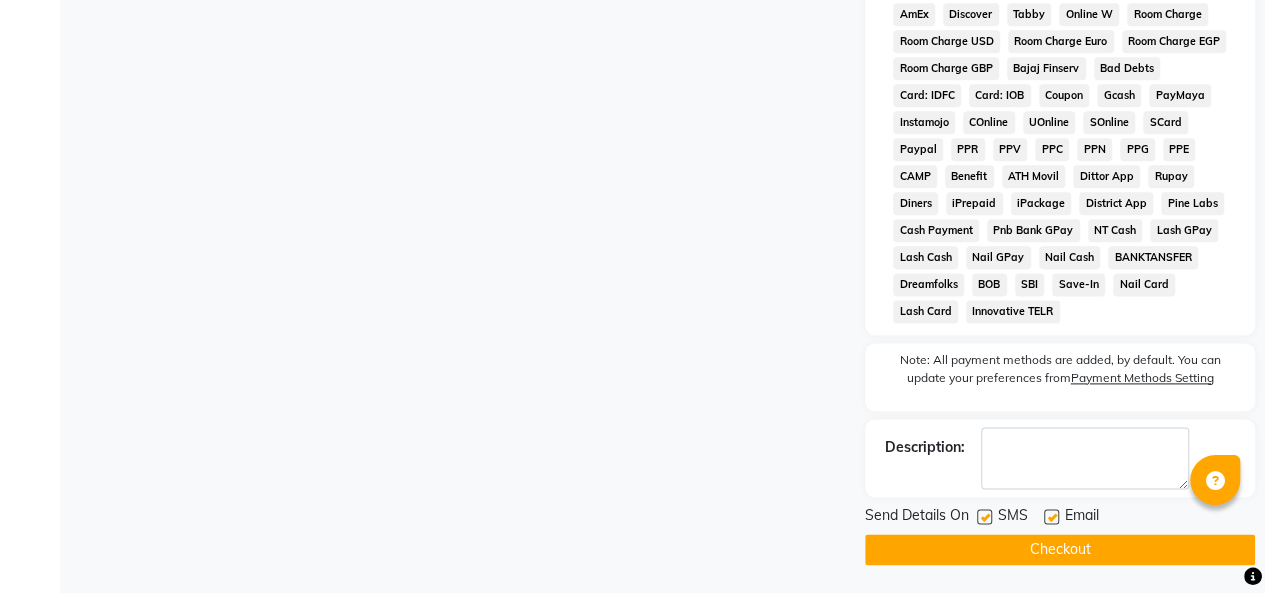 scroll, scrollTop: 1163, scrollLeft: 0, axis: vertical 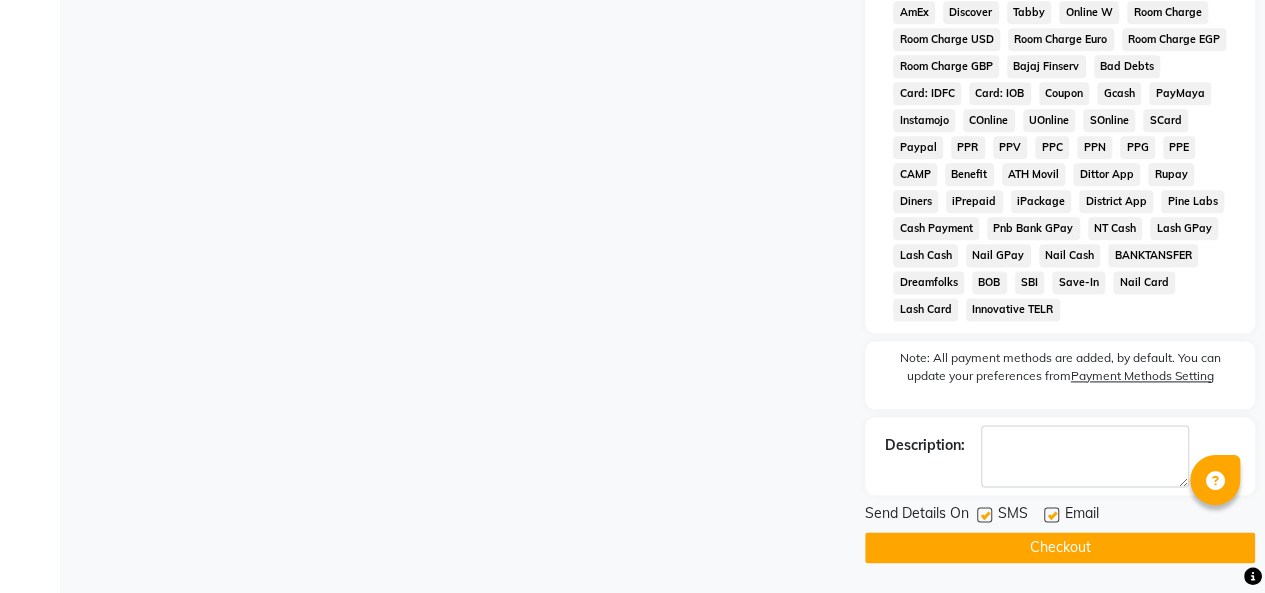 click on "Checkout" 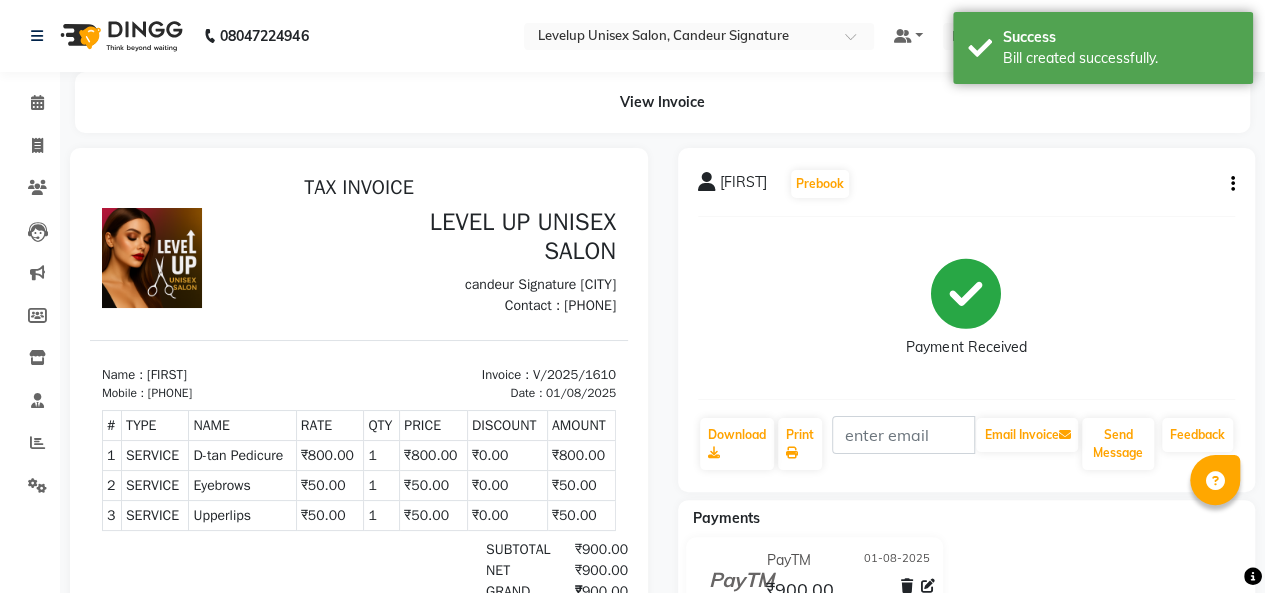 scroll, scrollTop: 0, scrollLeft: 0, axis: both 